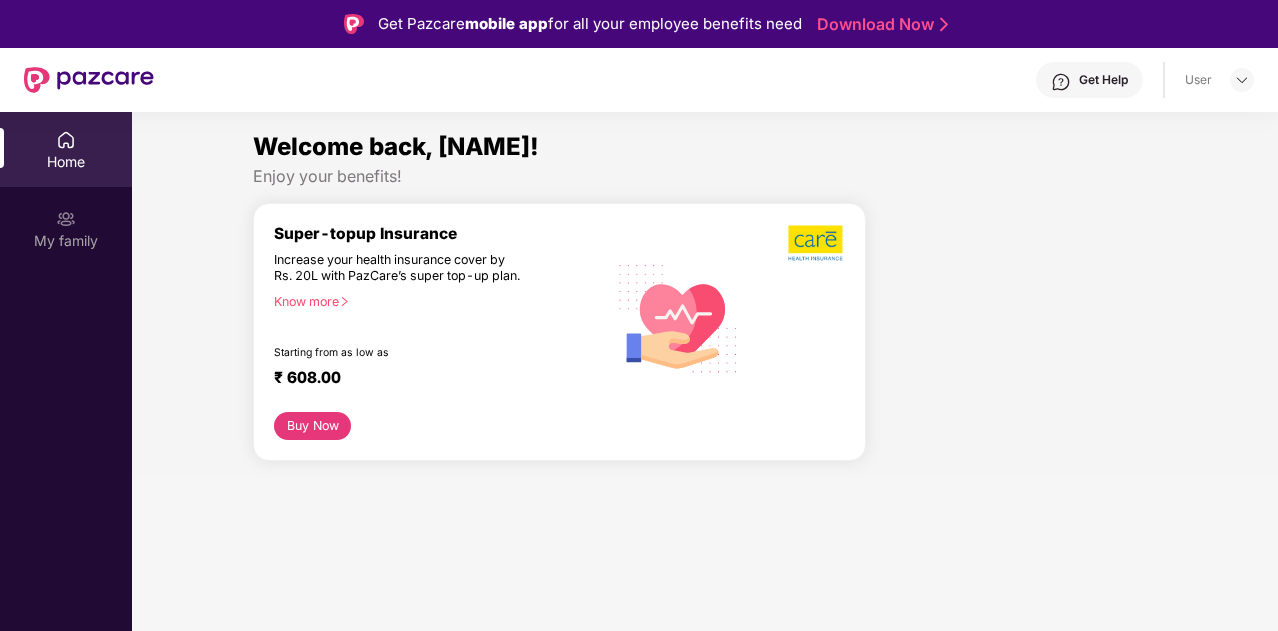 scroll, scrollTop: 0, scrollLeft: 0, axis: both 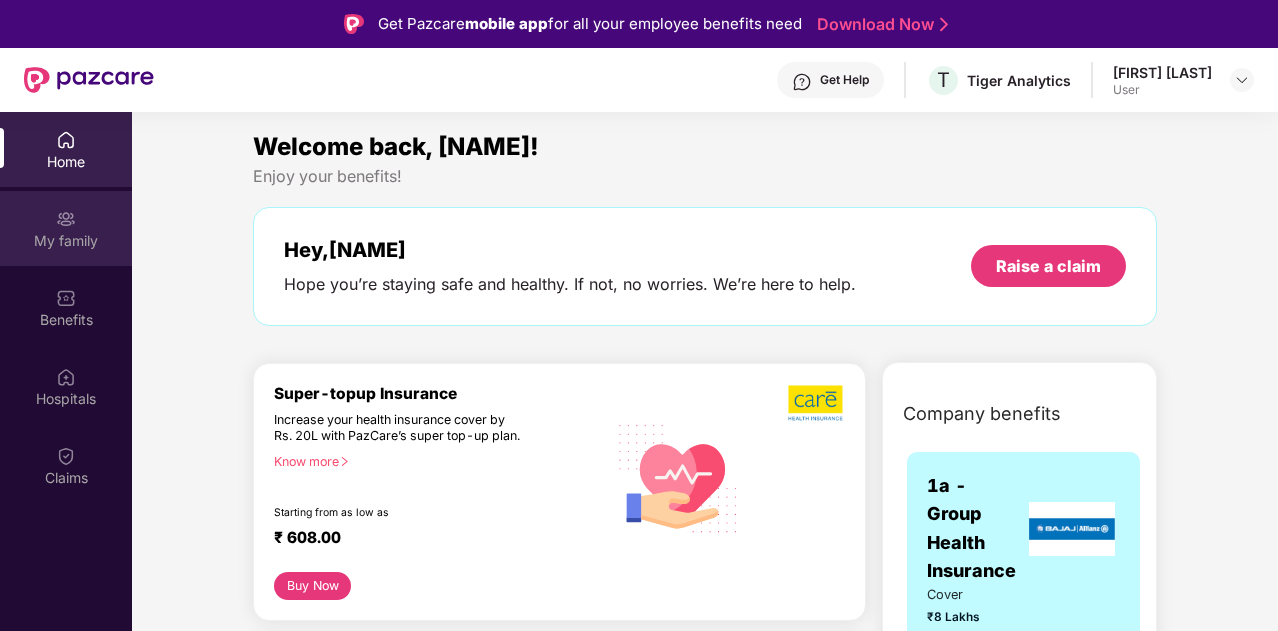 click on "My family" at bounding box center [66, 241] 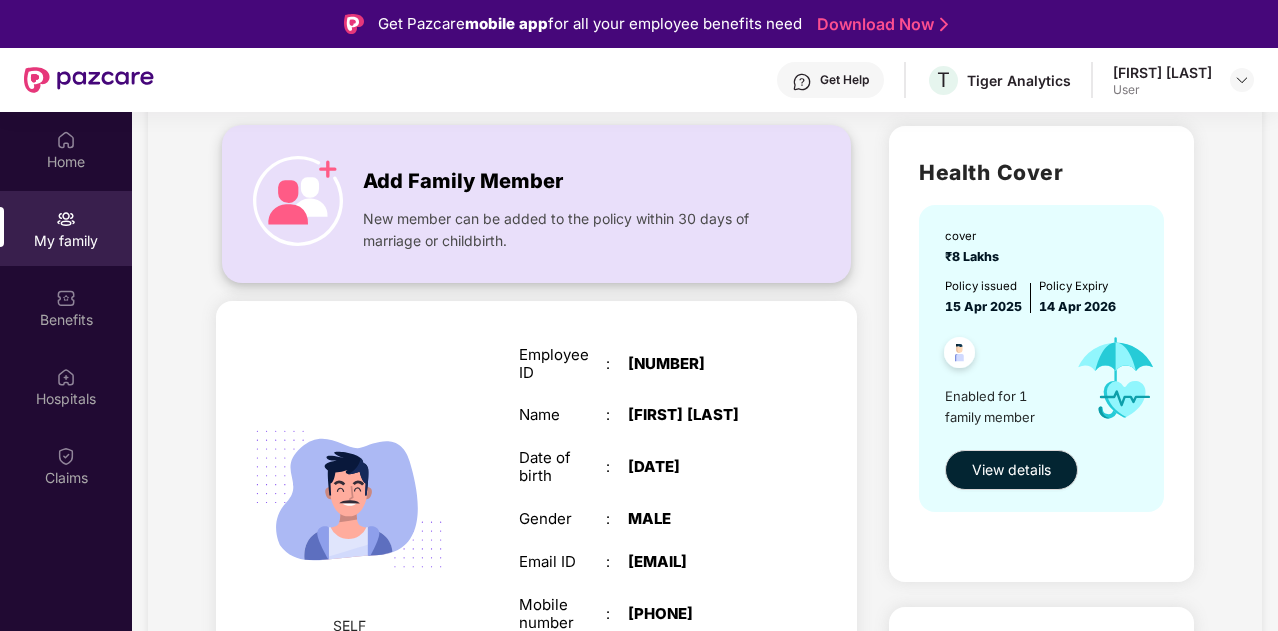 scroll, scrollTop: 119, scrollLeft: 0, axis: vertical 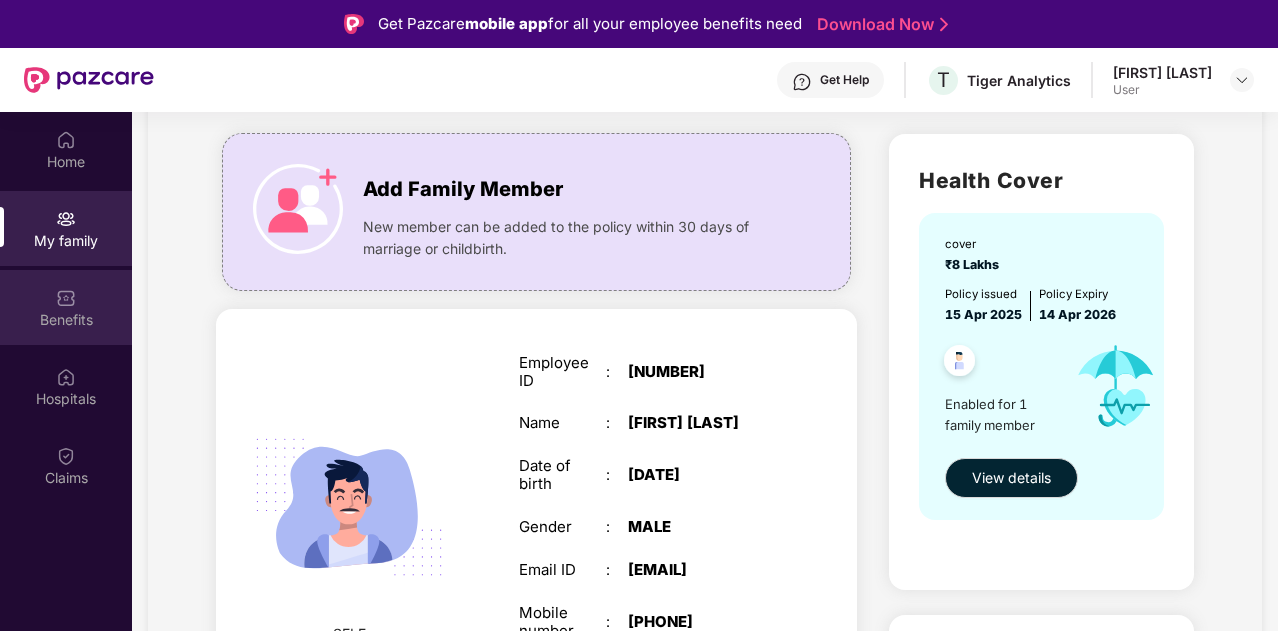 click on "Benefits" at bounding box center [66, 320] 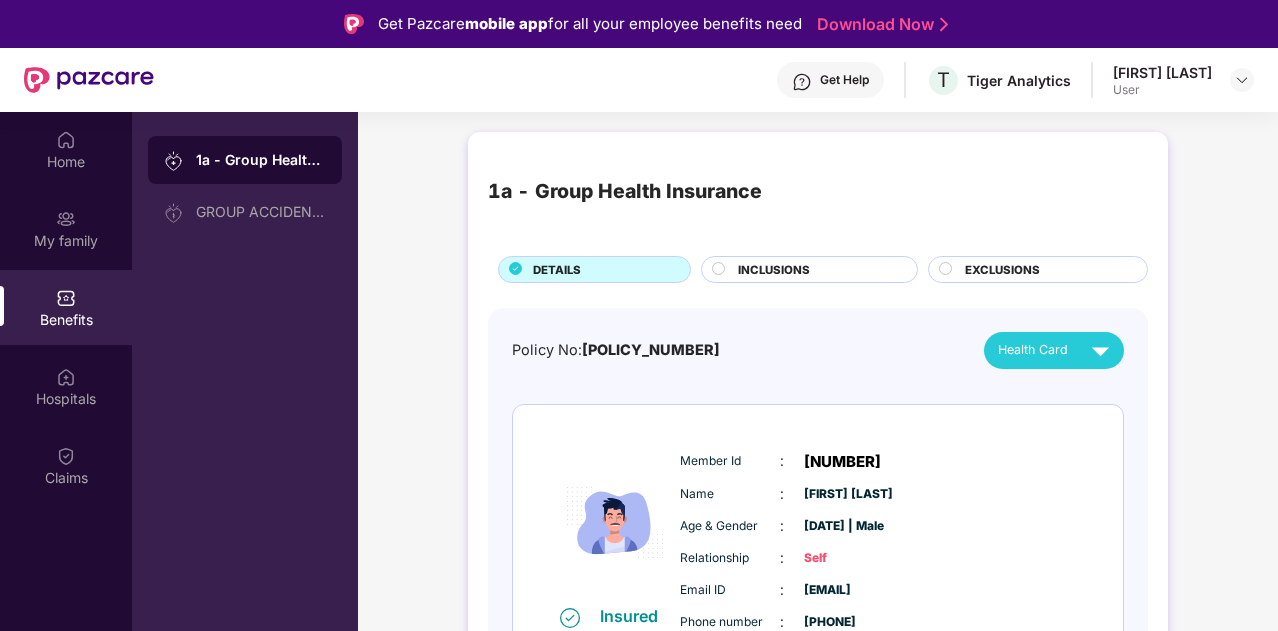 scroll, scrollTop: 43, scrollLeft: 0, axis: vertical 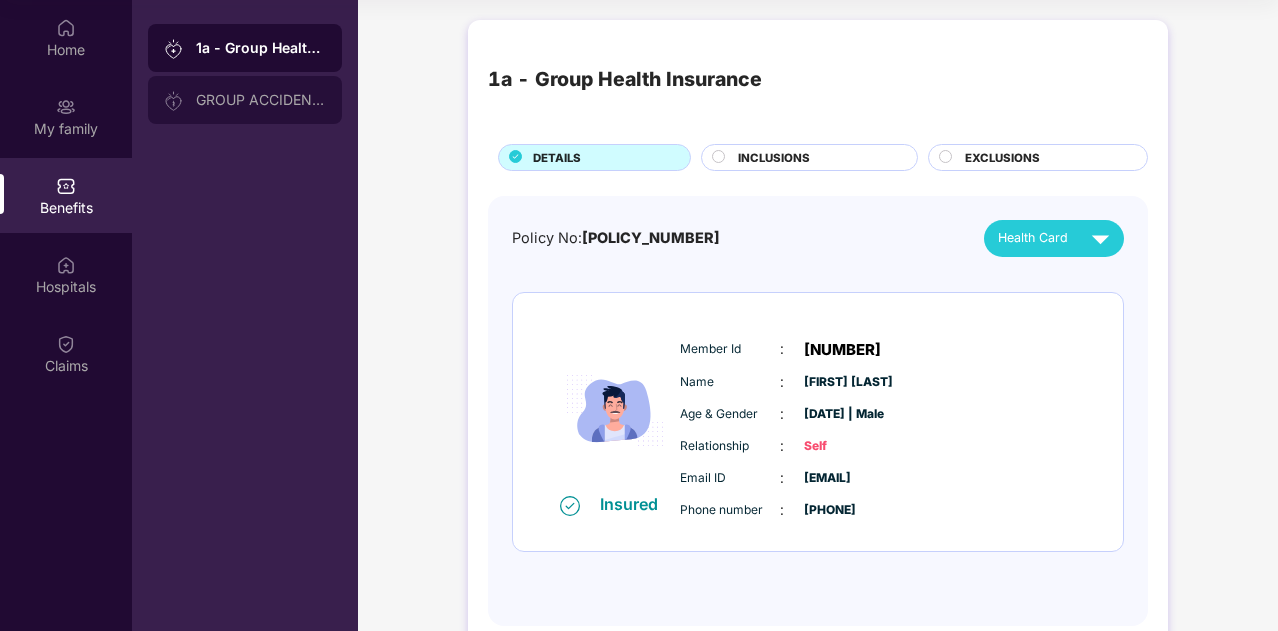 click on "GROUP ACCIDENTAL INSURANCE" at bounding box center [261, 100] 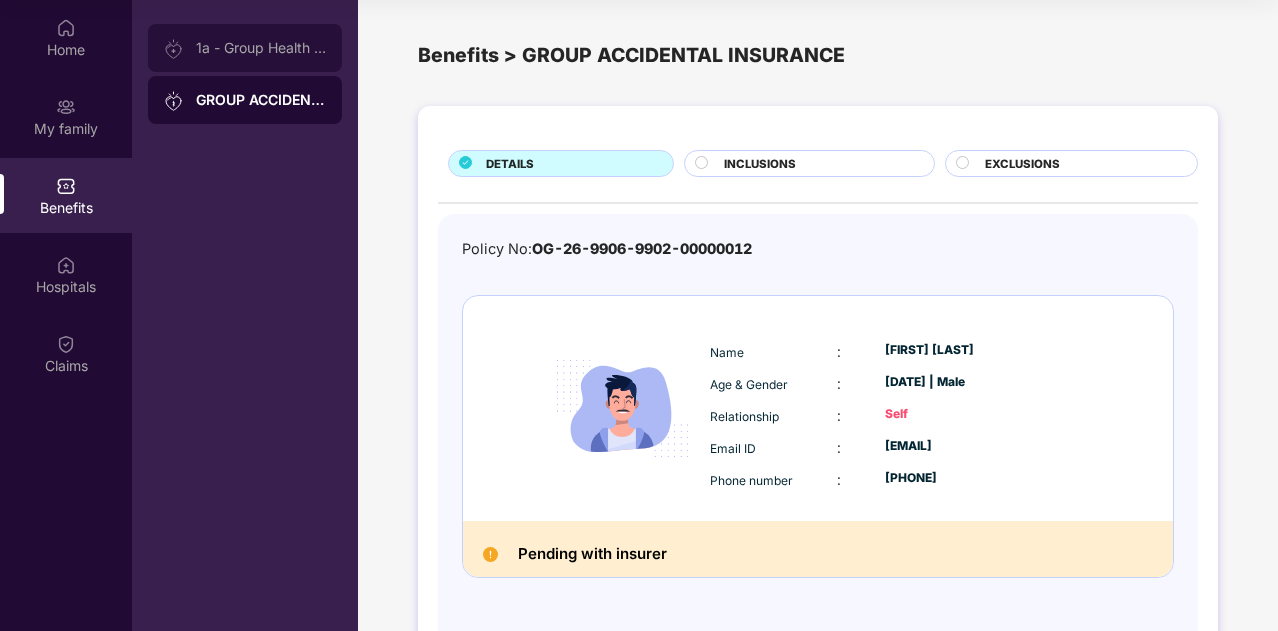 click on "1a - Group Health Insurance" at bounding box center [261, 48] 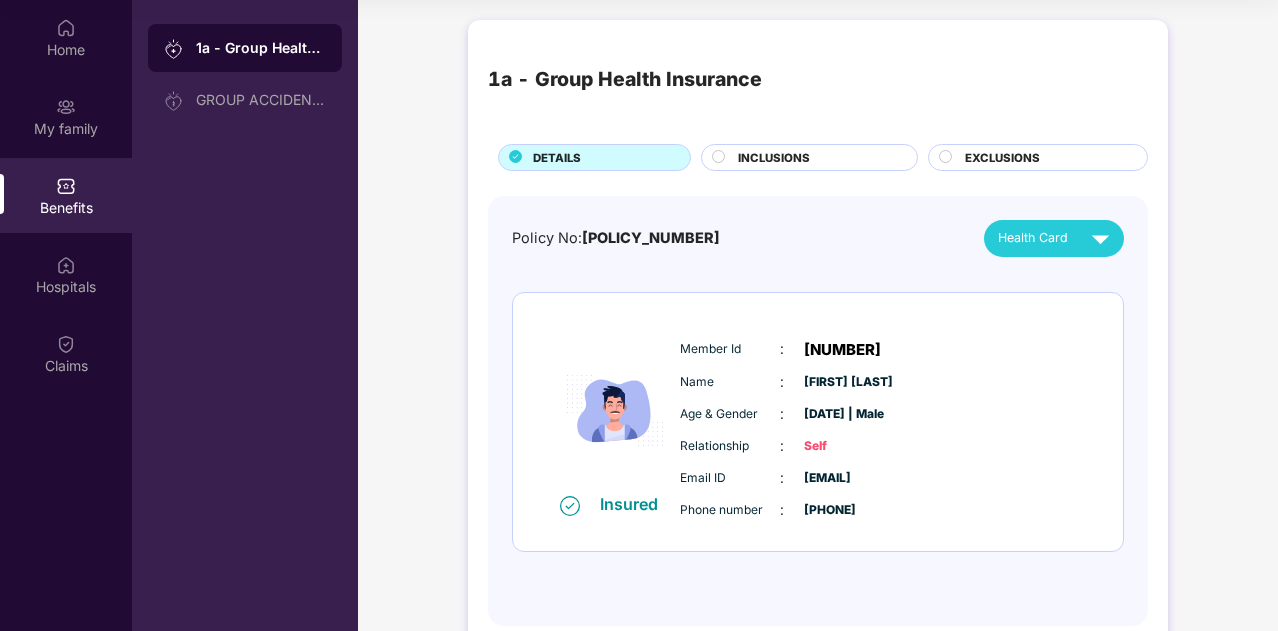 scroll, scrollTop: 43, scrollLeft: 0, axis: vertical 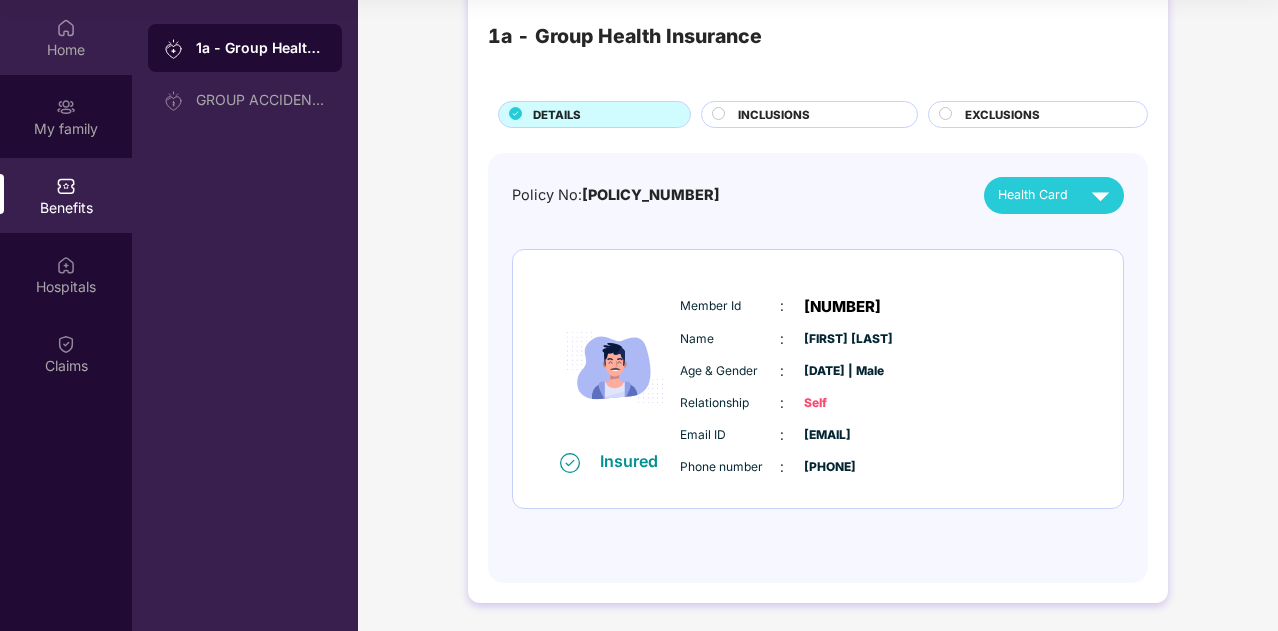 click on "Home" at bounding box center (66, 50) 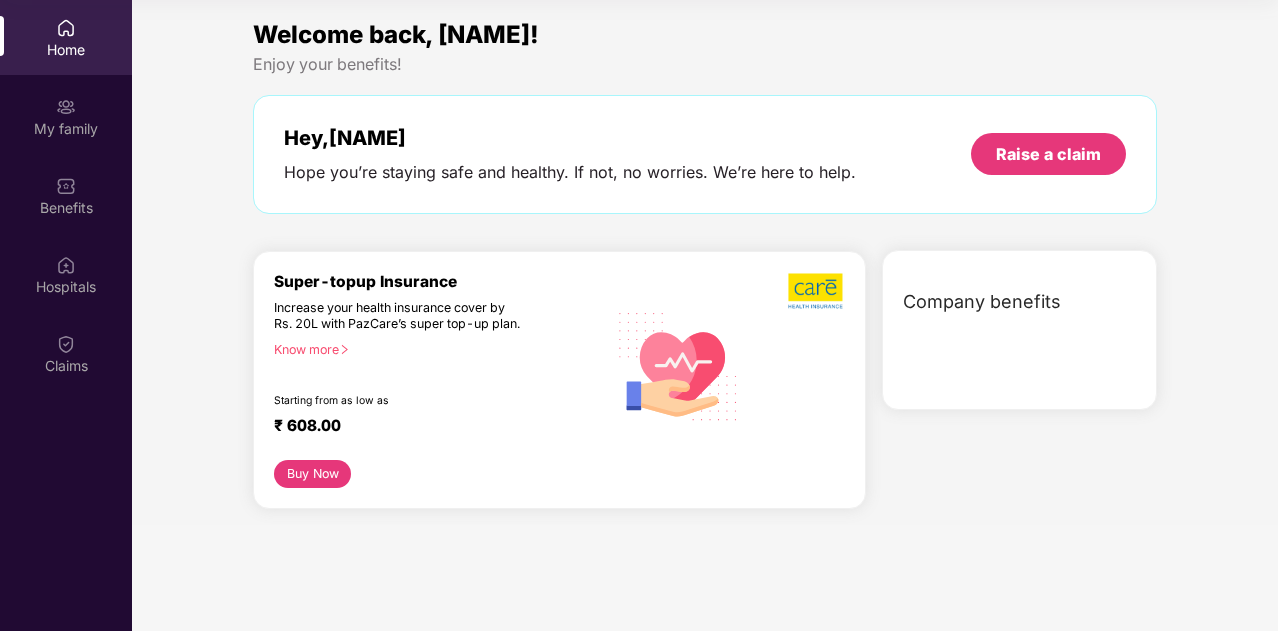 scroll, scrollTop: 0, scrollLeft: 0, axis: both 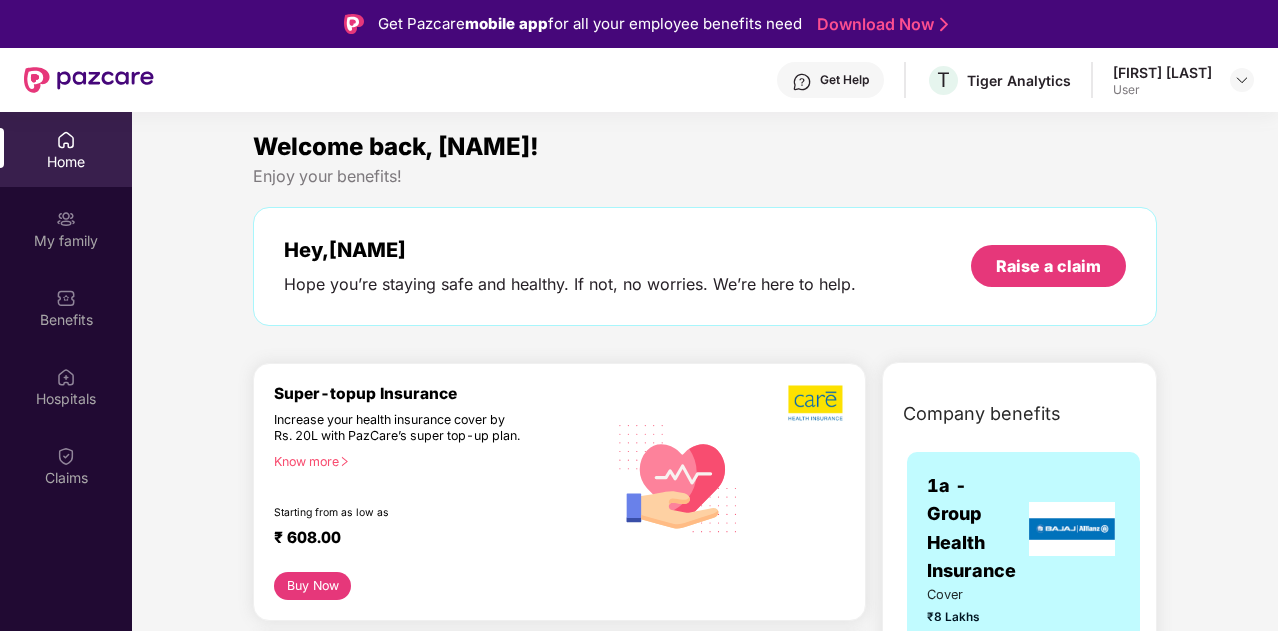 click at bounding box center (802, 82) 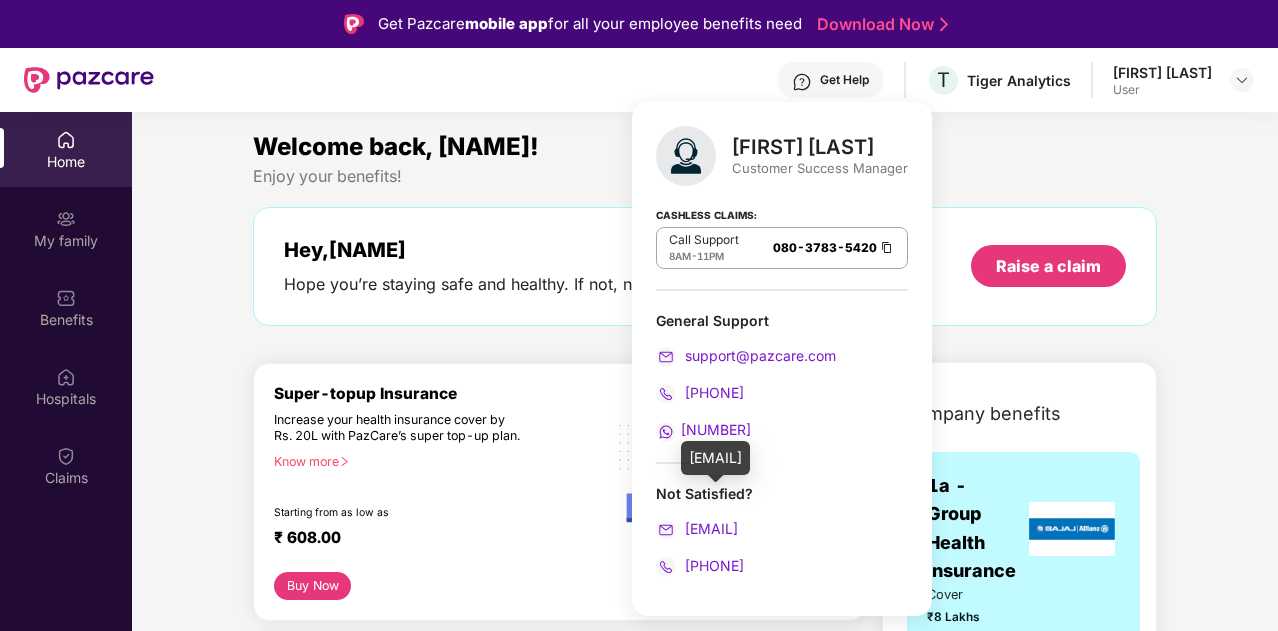 scroll, scrollTop: 112, scrollLeft: 0, axis: vertical 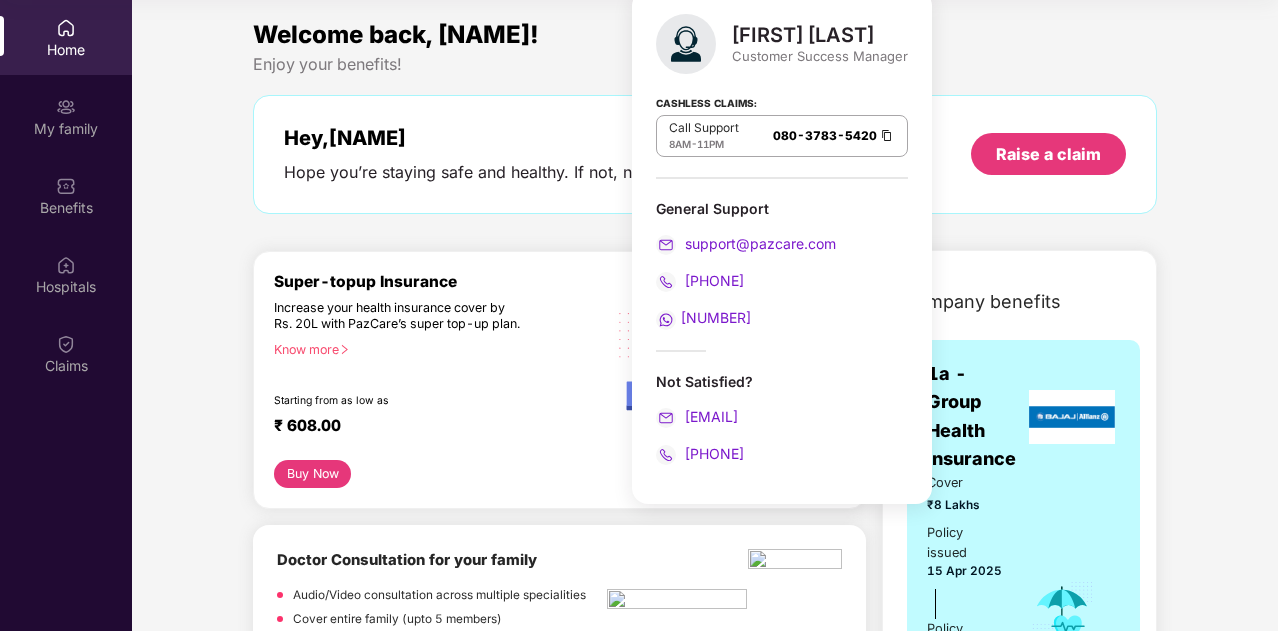 drag, startPoint x: 798, startPoint y: 449, endPoint x: 682, endPoint y: 455, distance: 116.15507 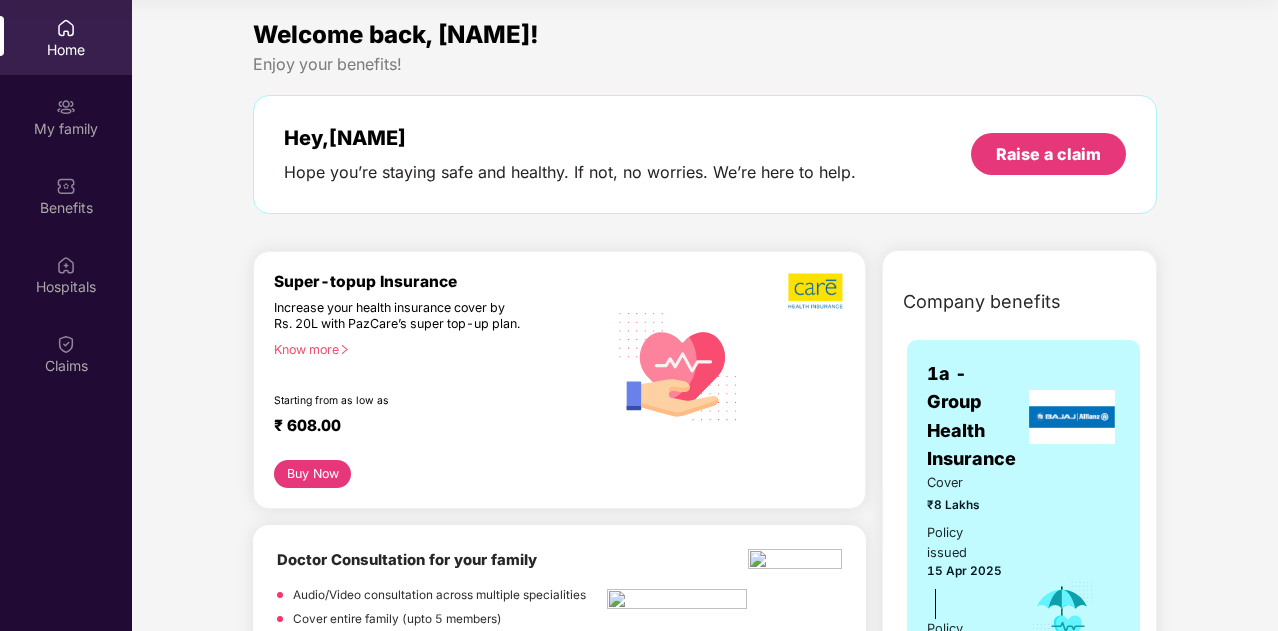click on "Welcome back, Ravi! Enjoy your benefits! Hey,  Ravi Hope you’re staying safe and healthy. If not, no worries. We’re here to help. Raise a claim Super-topup Insurance Increase your health insurance cover by Rs. 20L with PazCare’s super top-up plan. Know more  Starting from as low as ₹ 608.00 Buy Now Doctor Consultation for your family Audio/Video consultation across multiple specialities Cover entire family (upto 5 members) Contact experts 24 X 7 Start Consultation Get  upto 27% off  on prescription medicines. Get upto 10% off (no limit) + extra 17% coupon discount (Up to ₹300) on your first medicine order of ₹999 and above. (New users) Get upto 10% off (no limit) + extra 7% coupon discount (Up to ₹300) on your medicine order of ₹1499 and above. (Repeat users) Avail Offer Get  Straighten your teeth in 6-8 months*   with toothsi’s at-home smile makeover solutions Flat ₹13000 OFF on makeO toothsi clear aligners This voucher is for one-time use and cannot be clubbed with other offers. Pazcare" at bounding box center (705, 2446) 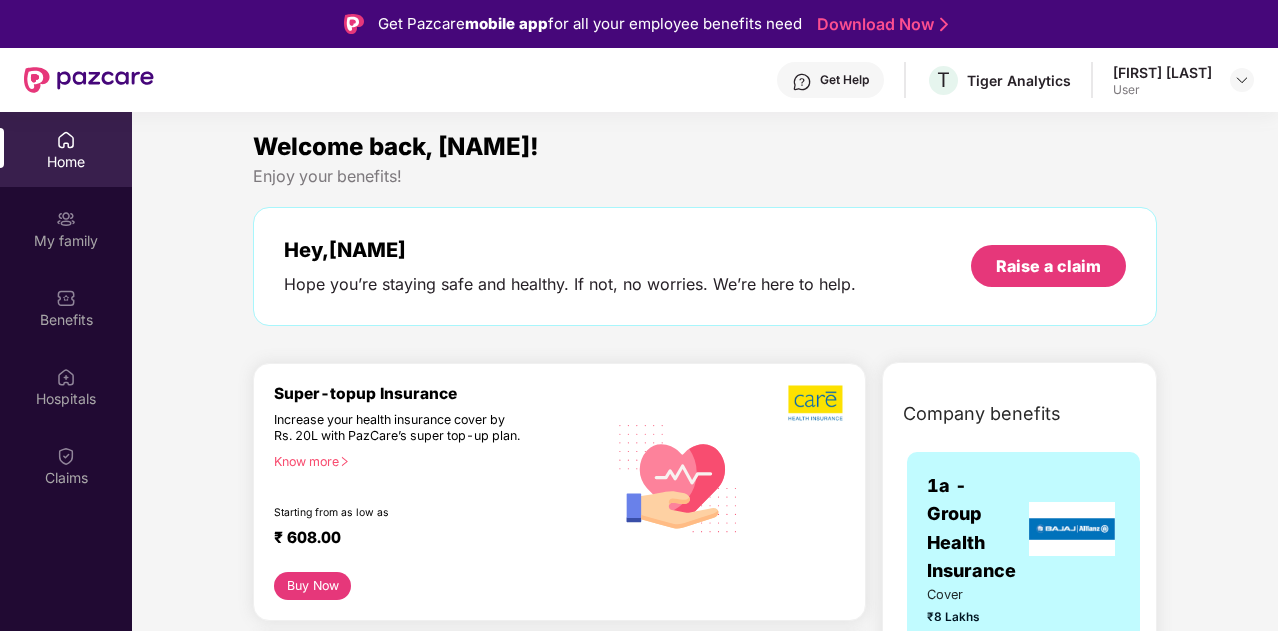 click on "Get Help" at bounding box center [844, 80] 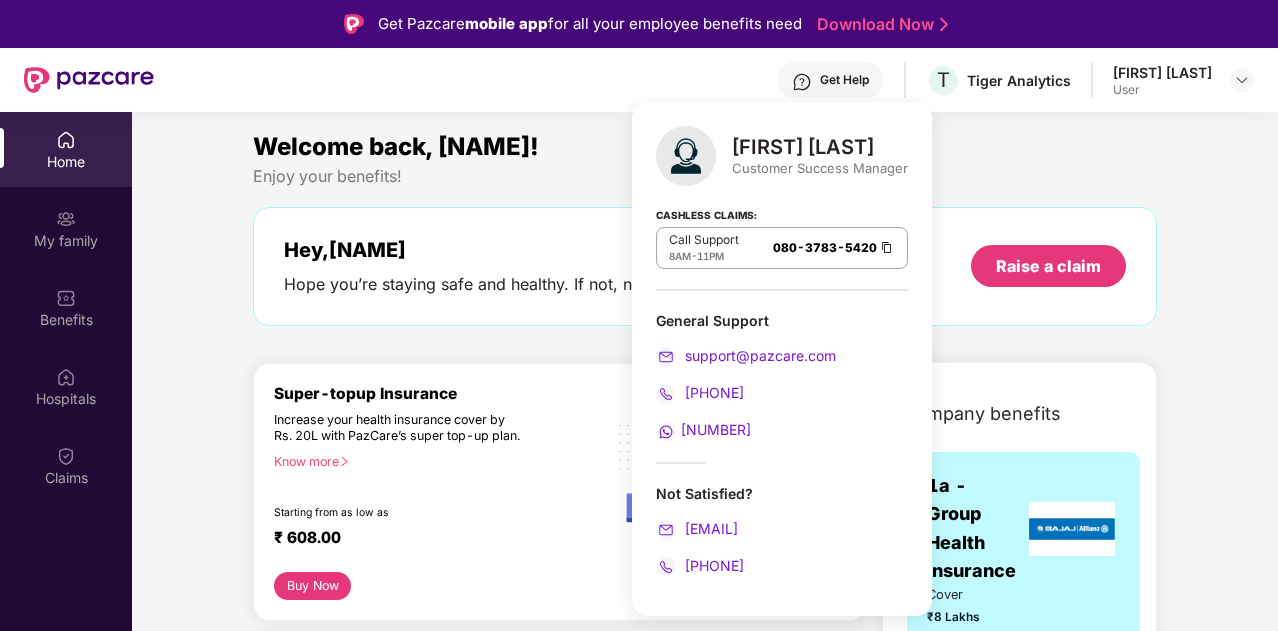 drag, startPoint x: 794, startPoint y: 564, endPoint x: 680, endPoint y: 572, distance: 114.28036 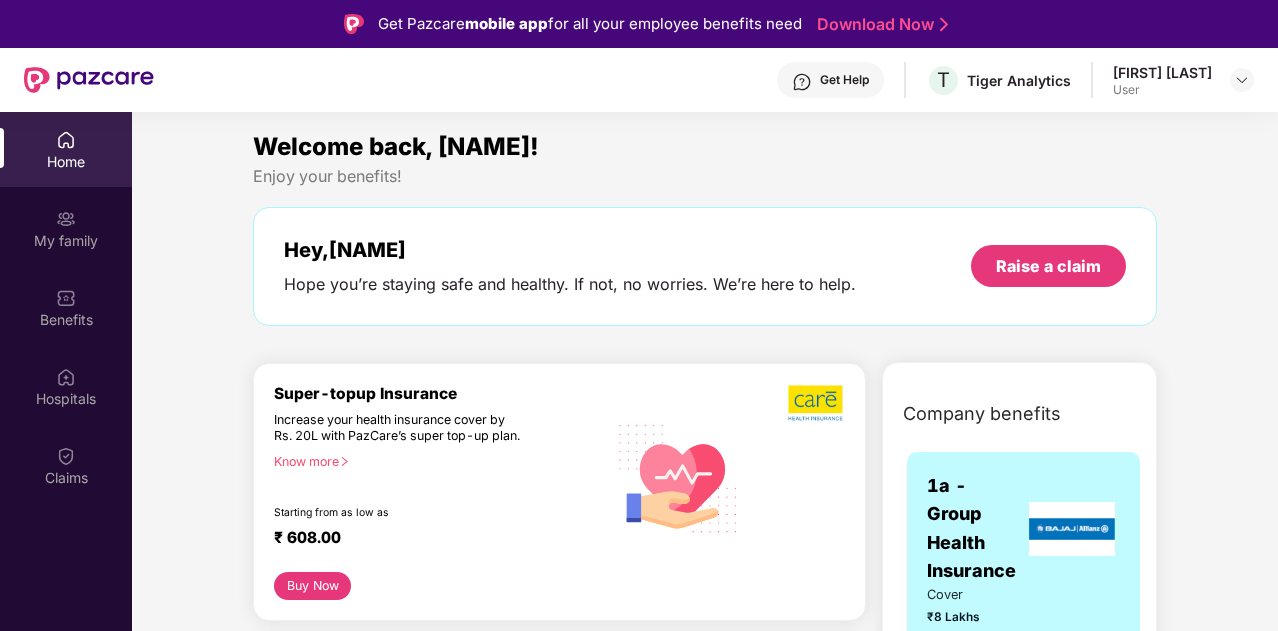 click on "Enjoy your benefits!" at bounding box center (705, 176) 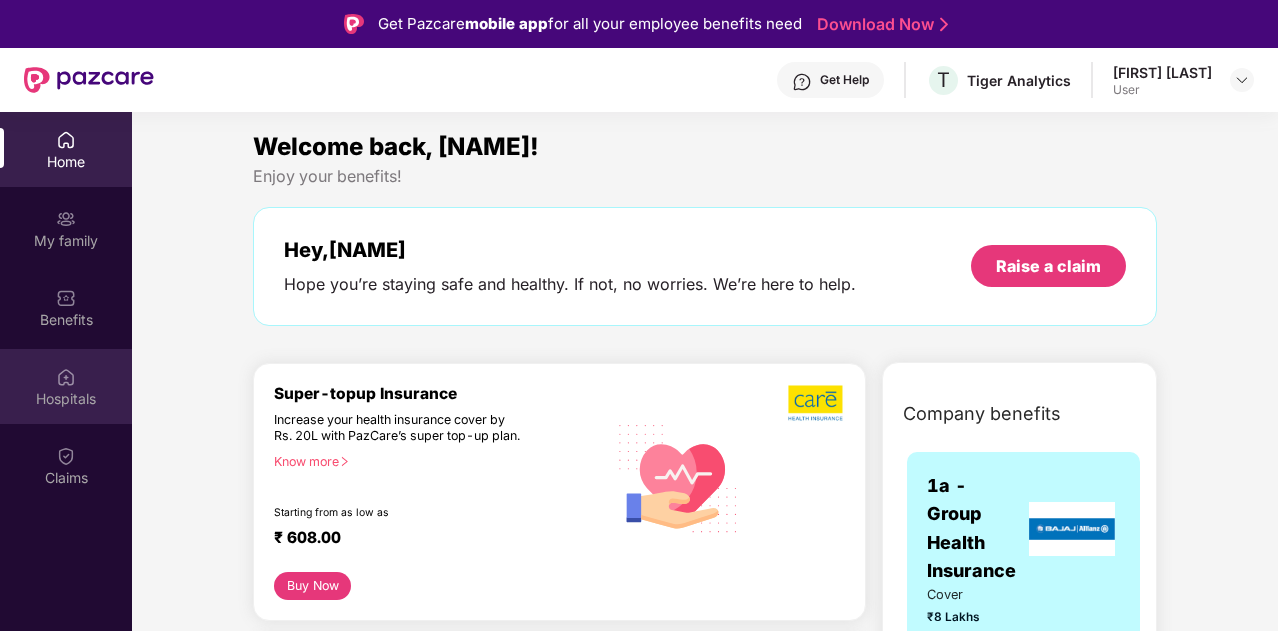 click on "Hospitals" at bounding box center (66, 386) 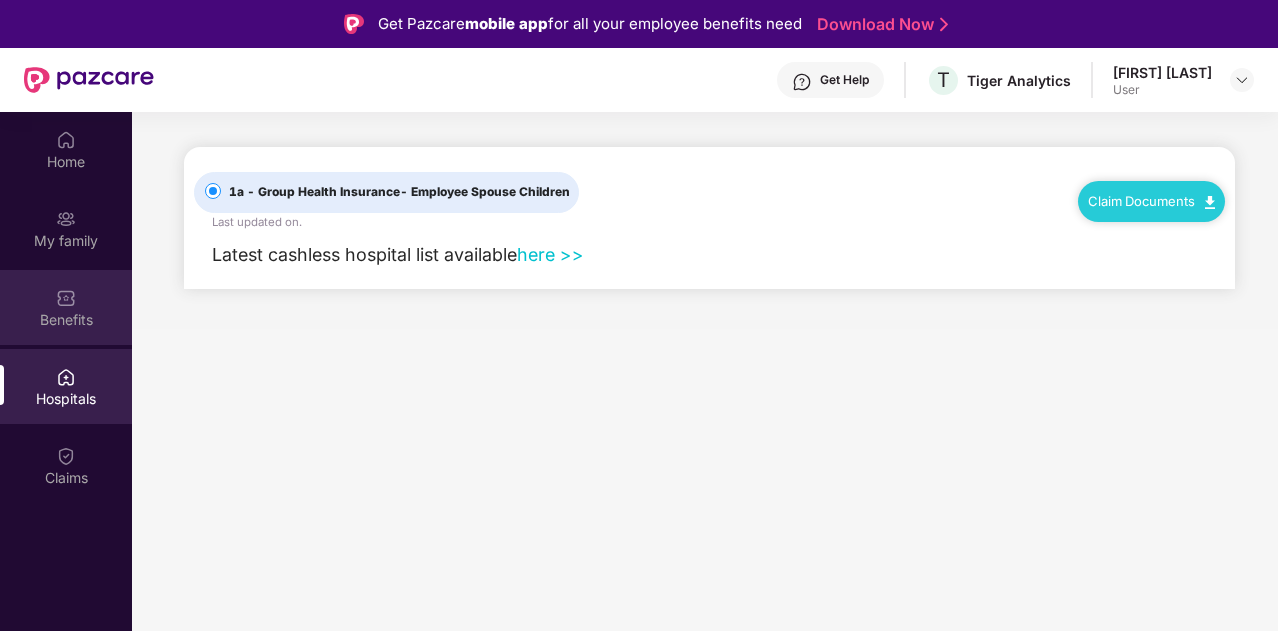 click on "Benefits" at bounding box center (66, 320) 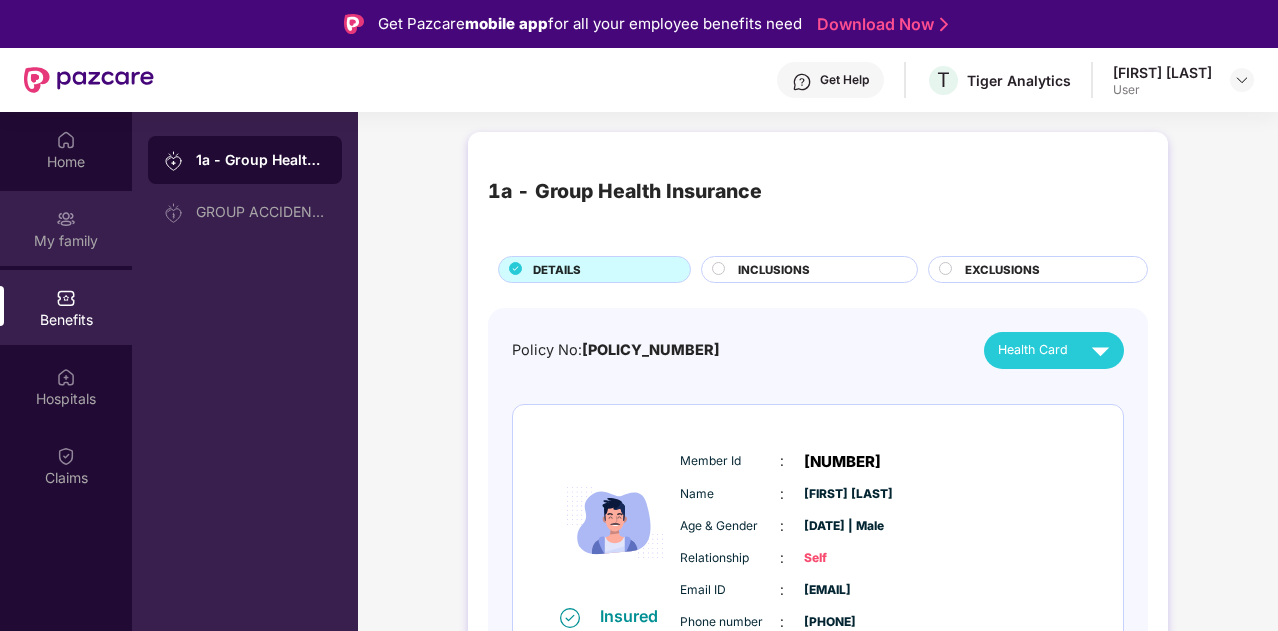 click on "My family" at bounding box center (66, 241) 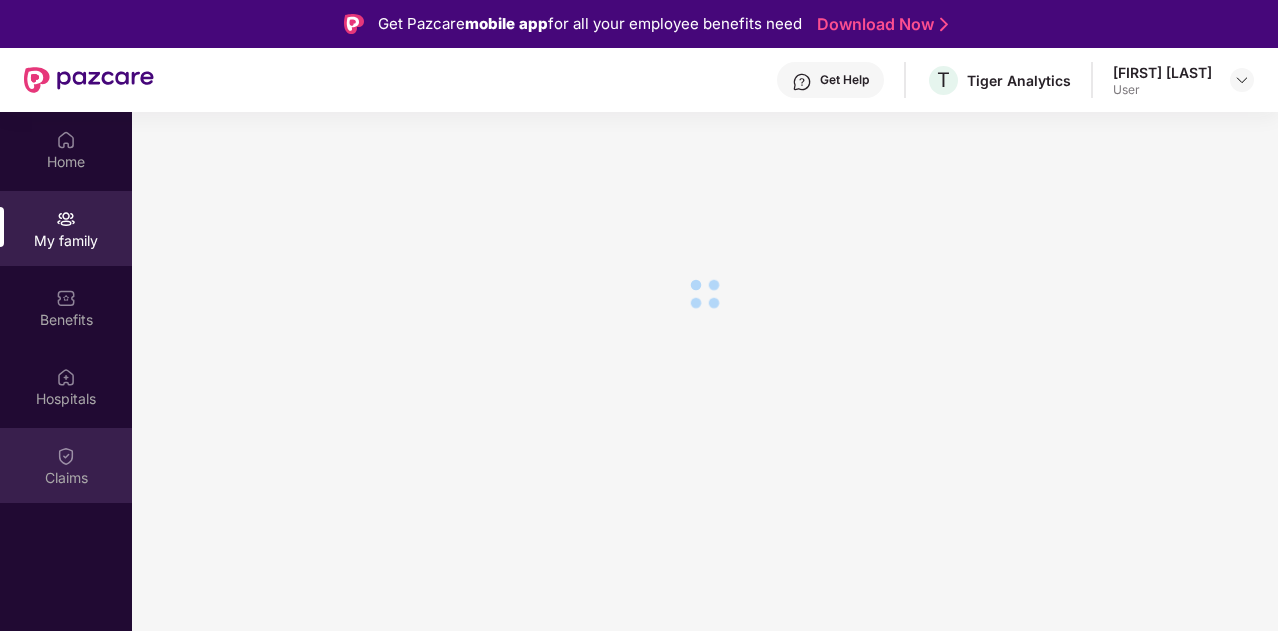 click on "Claims" at bounding box center (66, 478) 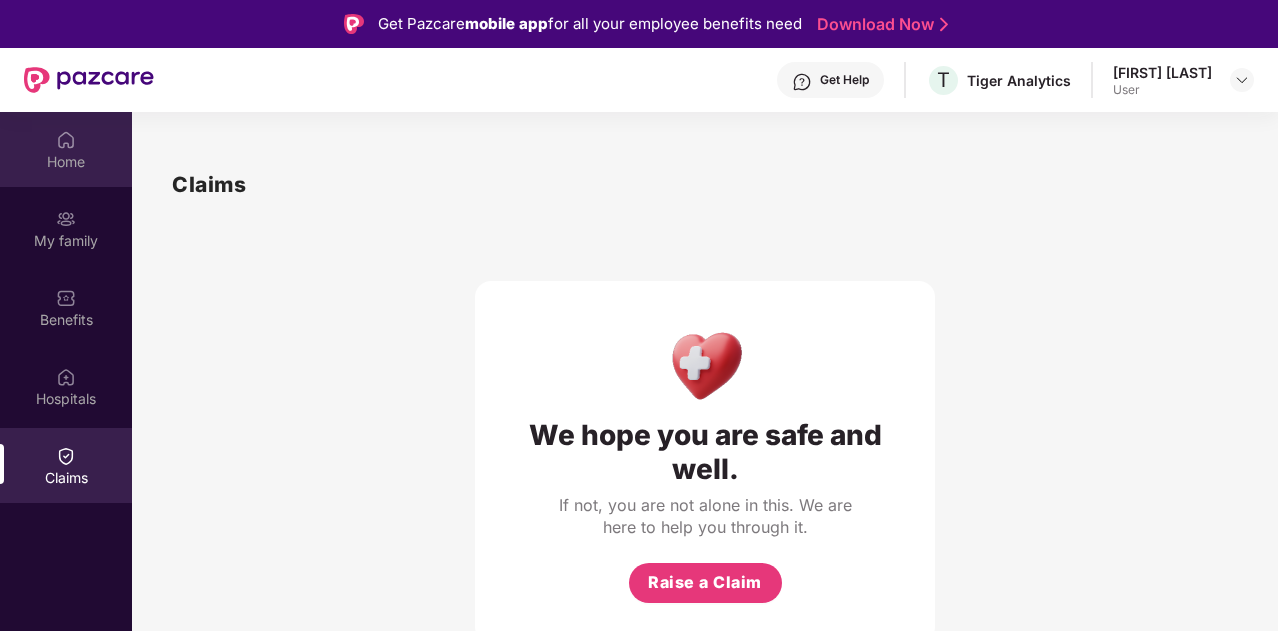 click on "Home" at bounding box center [66, 162] 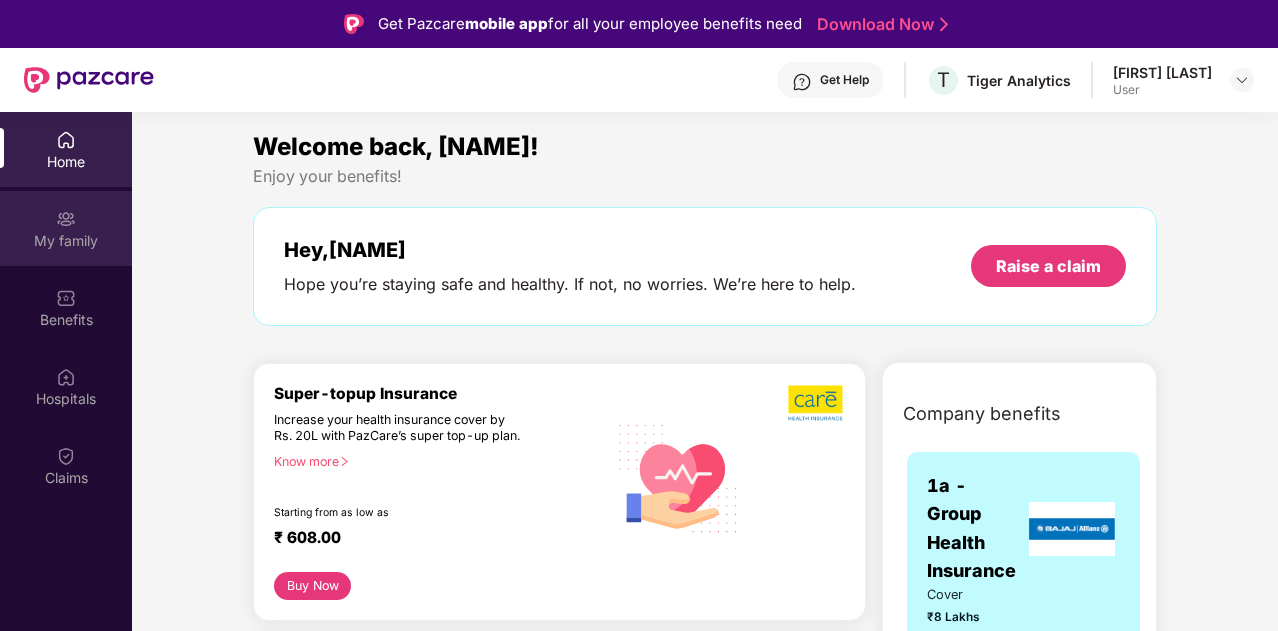 click on "My family" at bounding box center [66, 228] 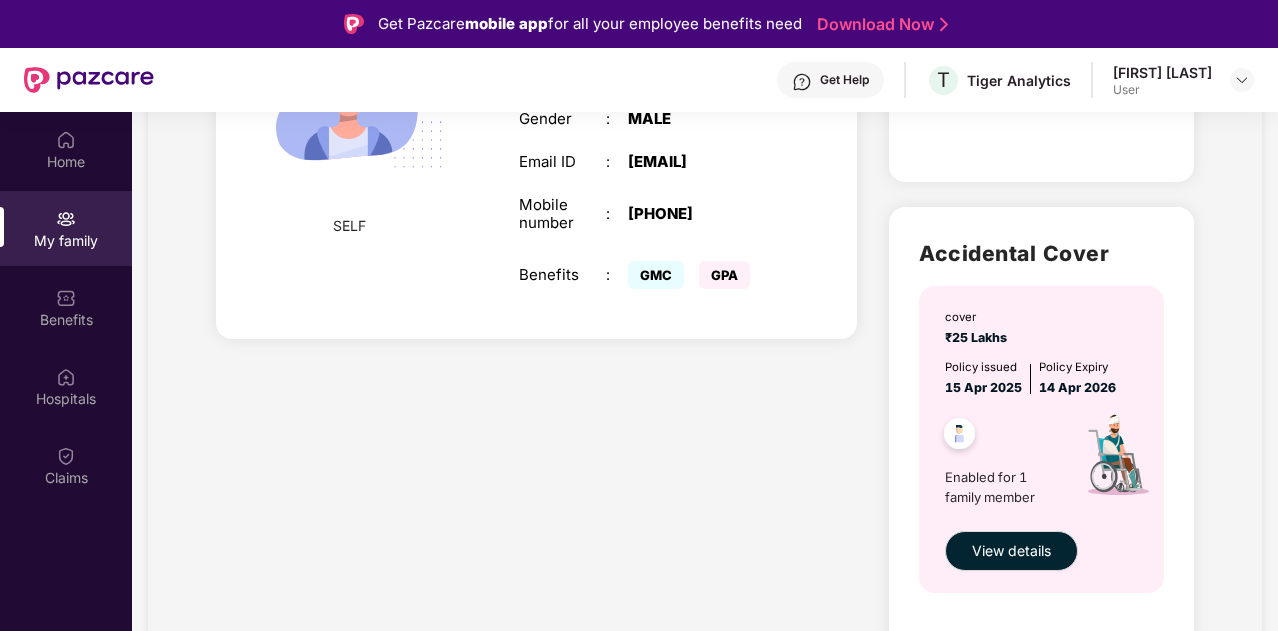 scroll, scrollTop: 0, scrollLeft: 0, axis: both 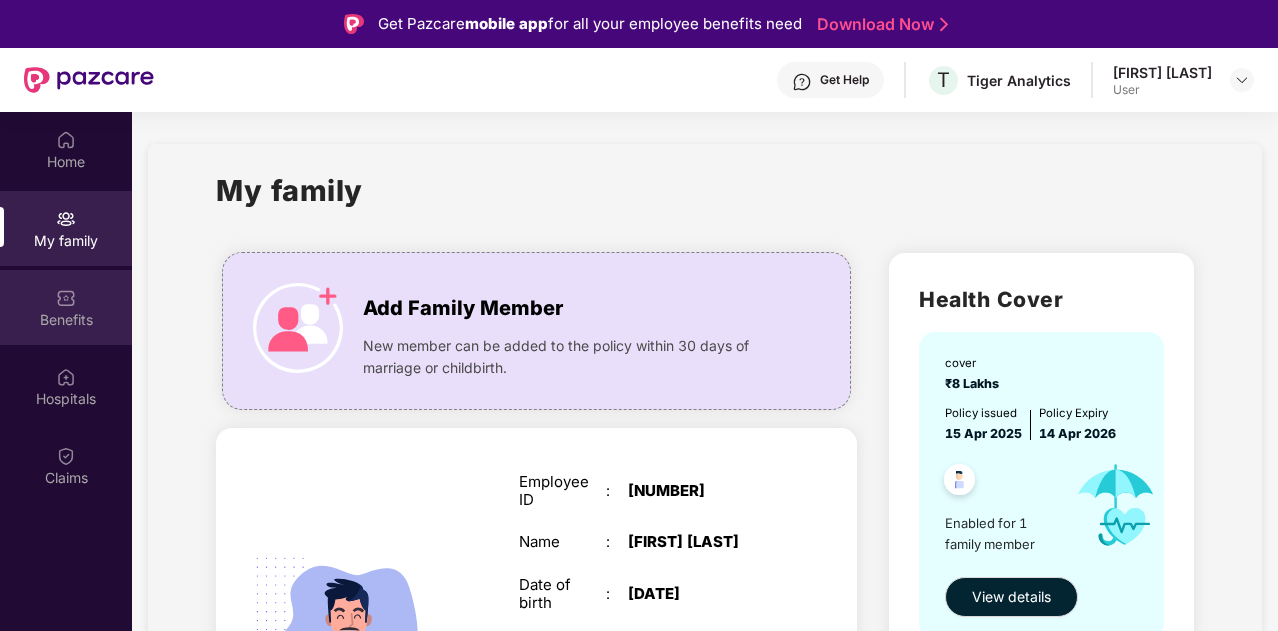 click on "Benefits" at bounding box center (66, 320) 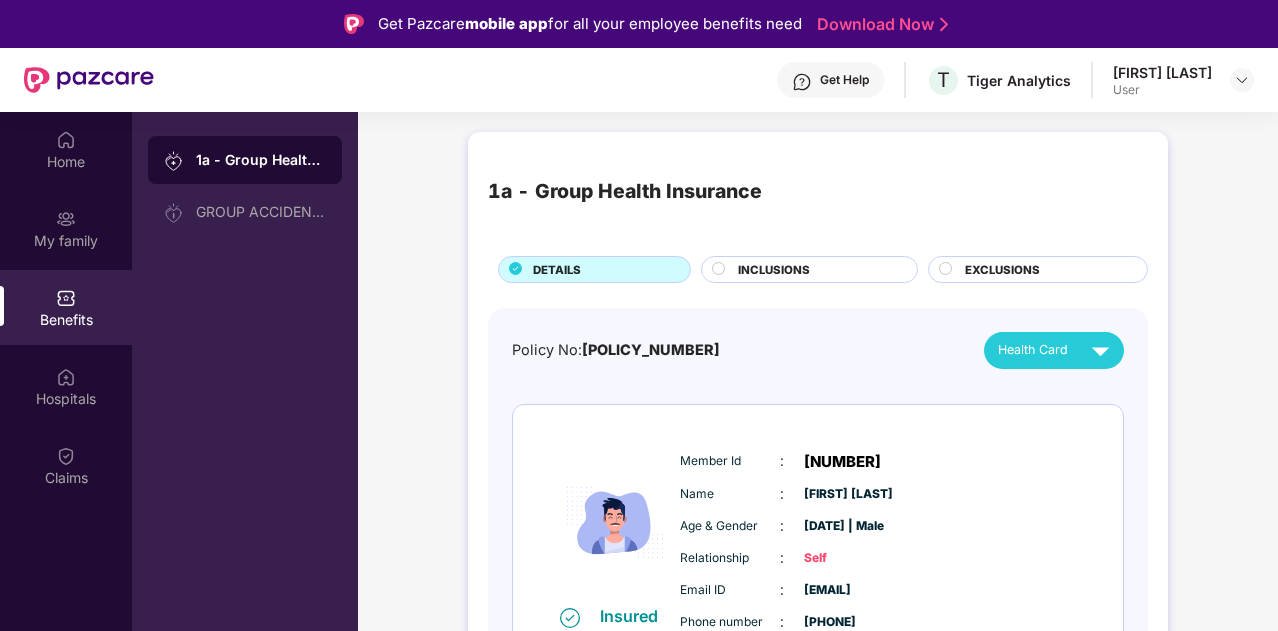 scroll, scrollTop: 43, scrollLeft: 0, axis: vertical 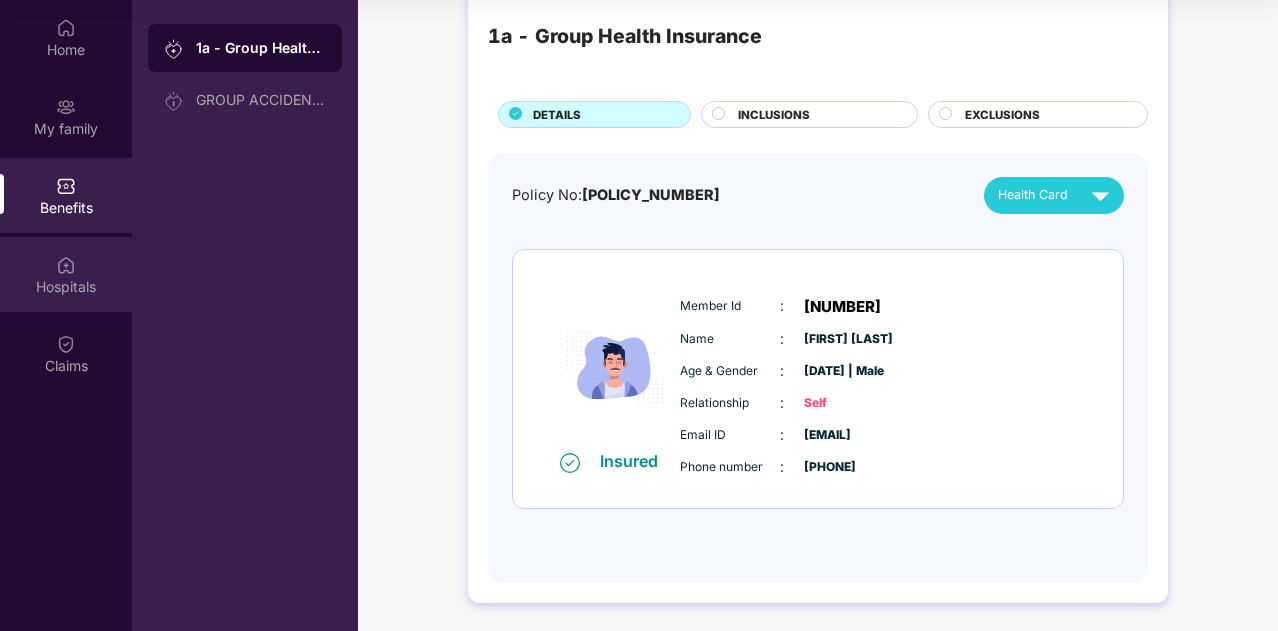 click on "Hospitals" at bounding box center (66, 274) 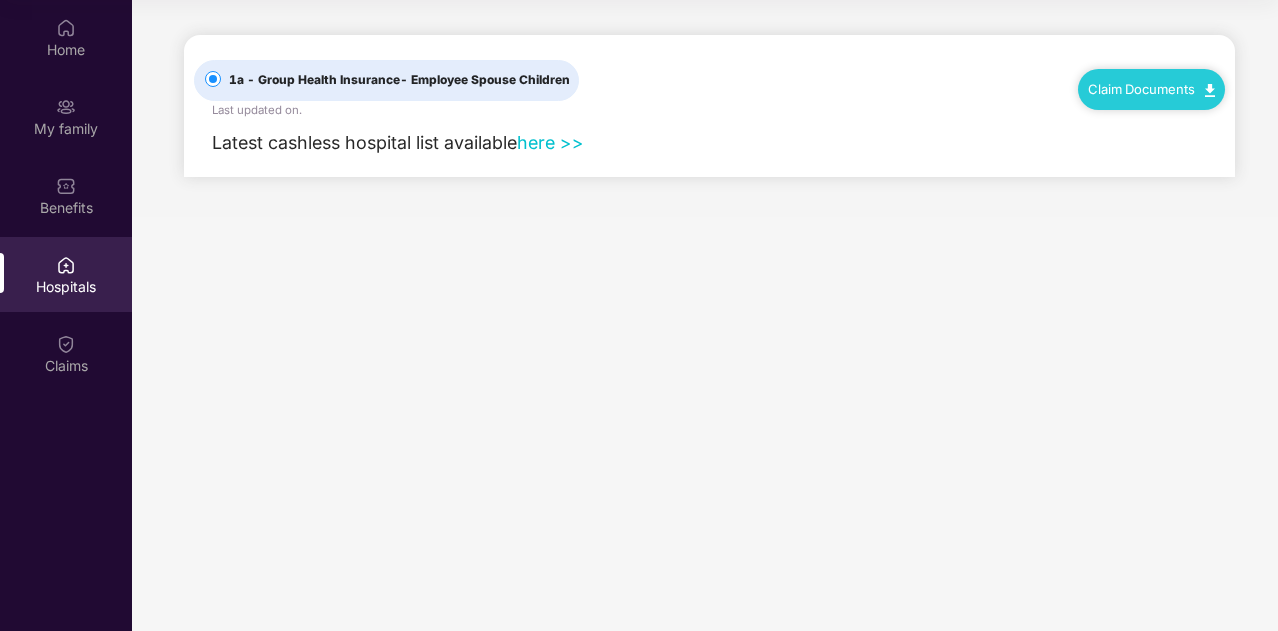 scroll, scrollTop: 0, scrollLeft: 0, axis: both 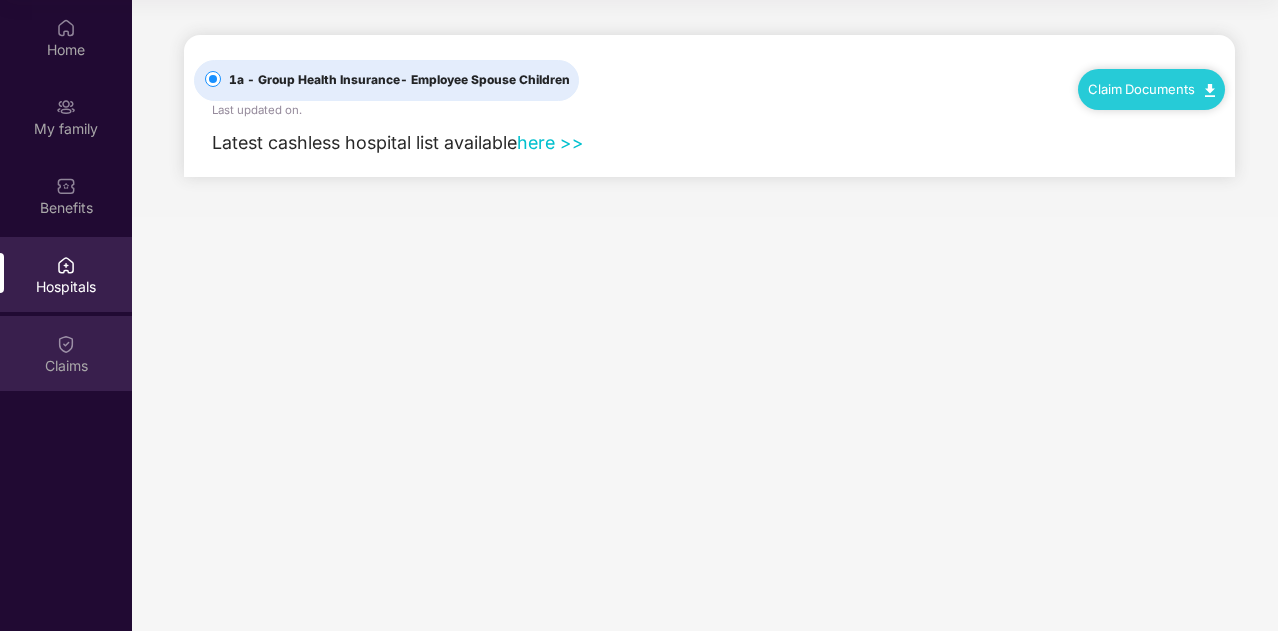 drag, startPoint x: 56, startPoint y: 393, endPoint x: 60, endPoint y: 365, distance: 28.284271 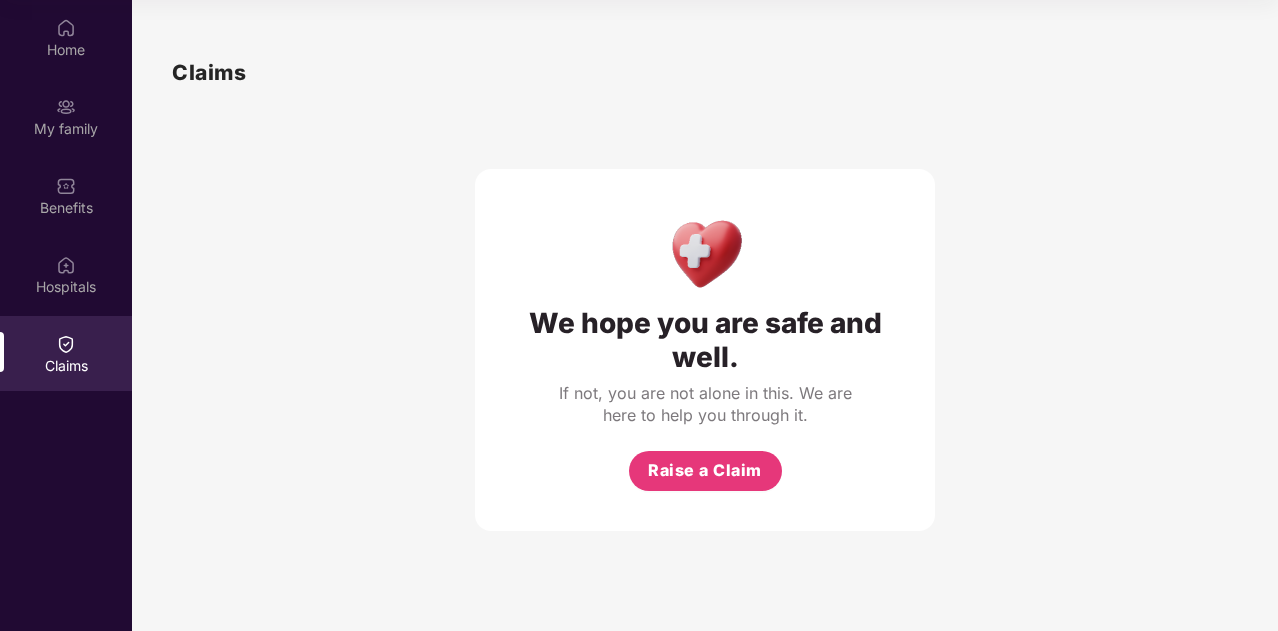 scroll, scrollTop: 0, scrollLeft: 0, axis: both 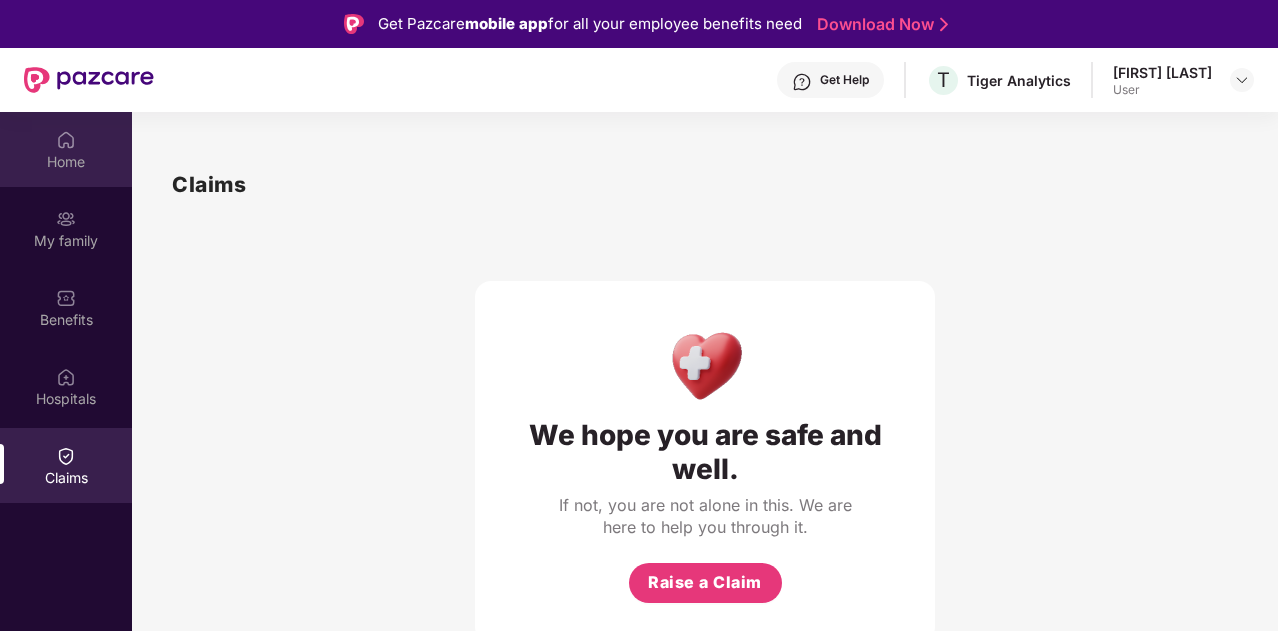 click on "Home" at bounding box center [66, 149] 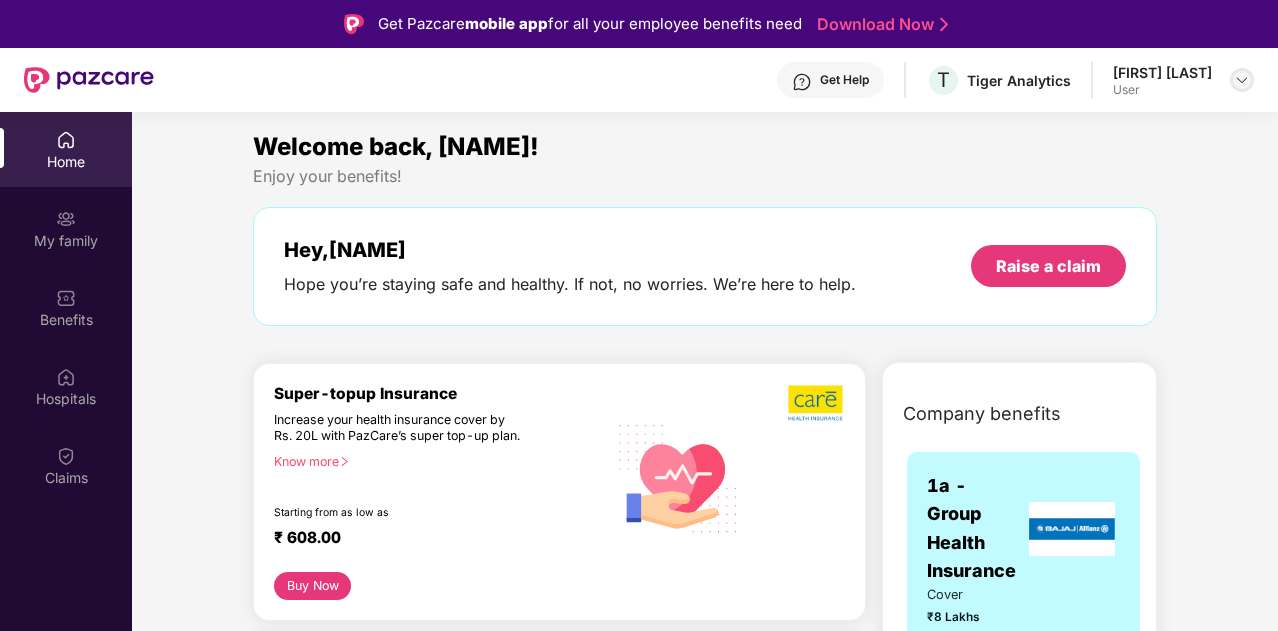 click at bounding box center (1242, 80) 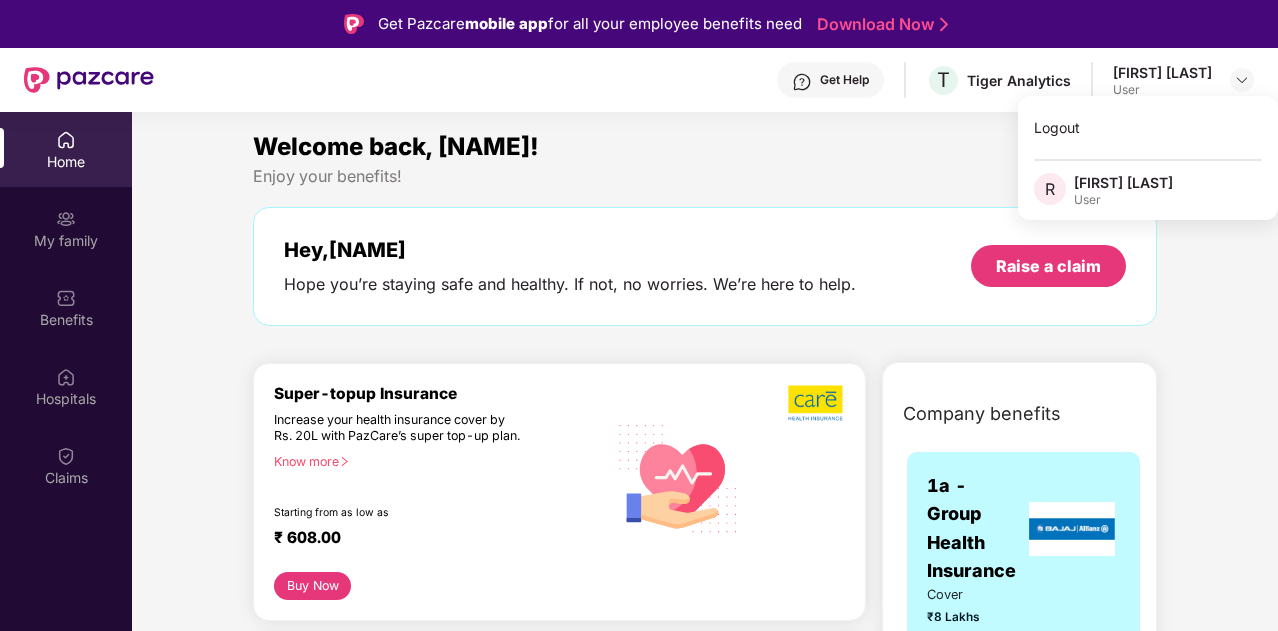 click on "Enjoy your benefits!" at bounding box center [705, 176] 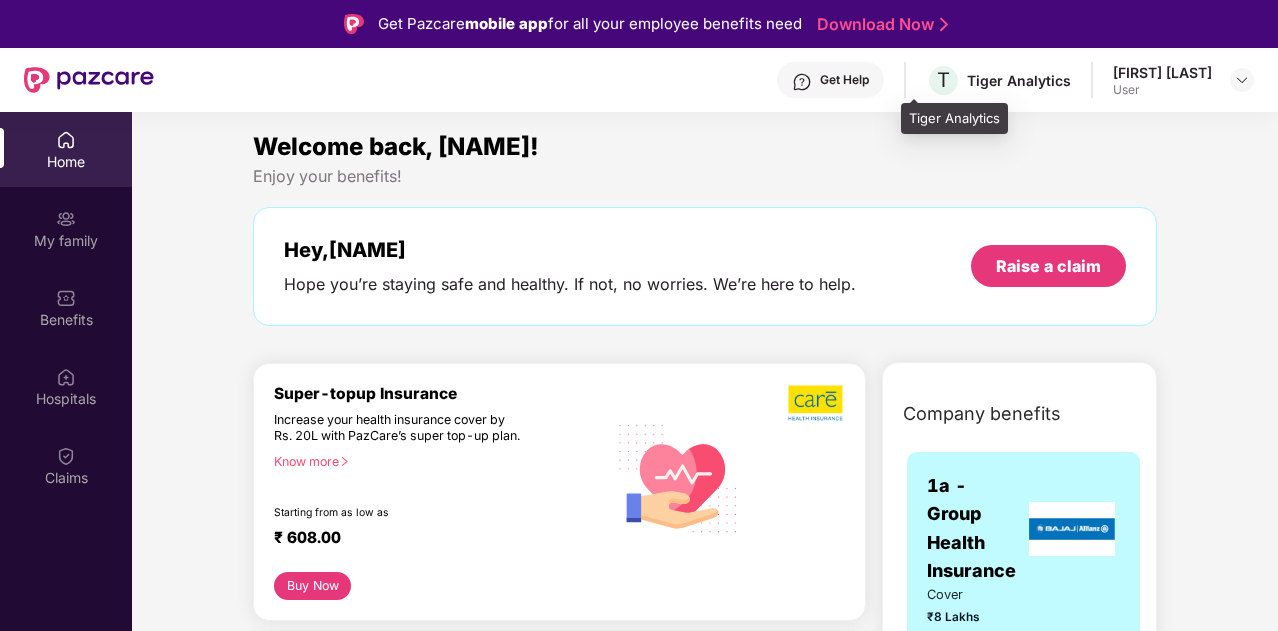 click on "Tiger Analytics" at bounding box center (1019, 80) 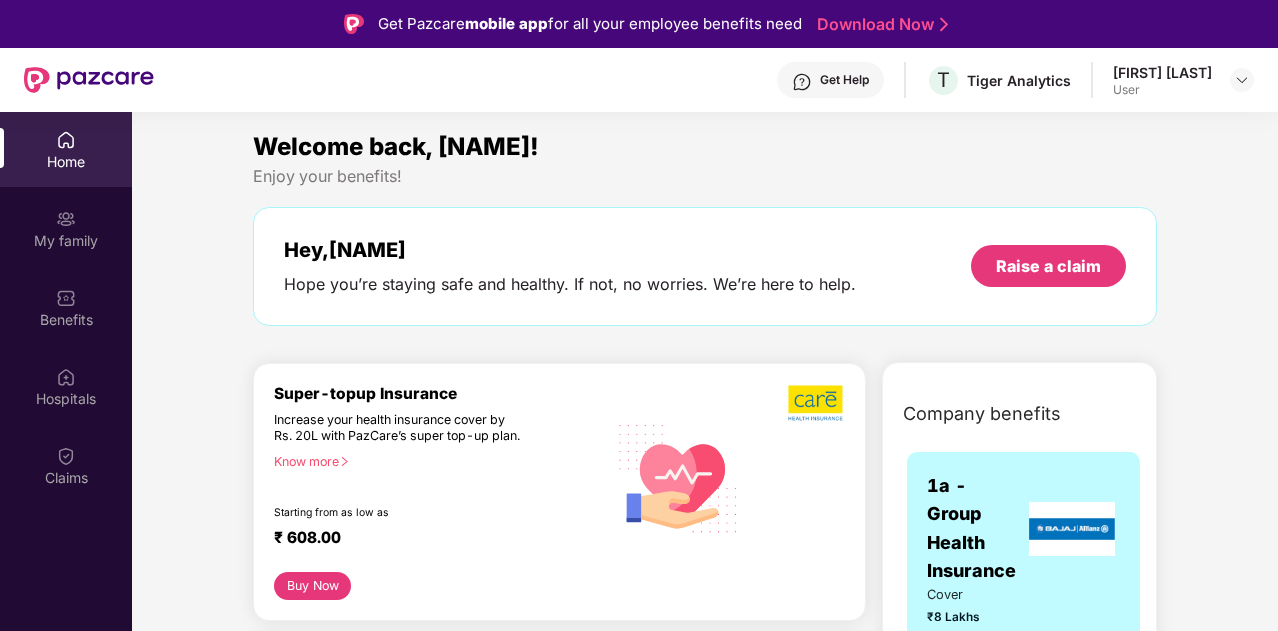 click on "Get Help" at bounding box center [844, 80] 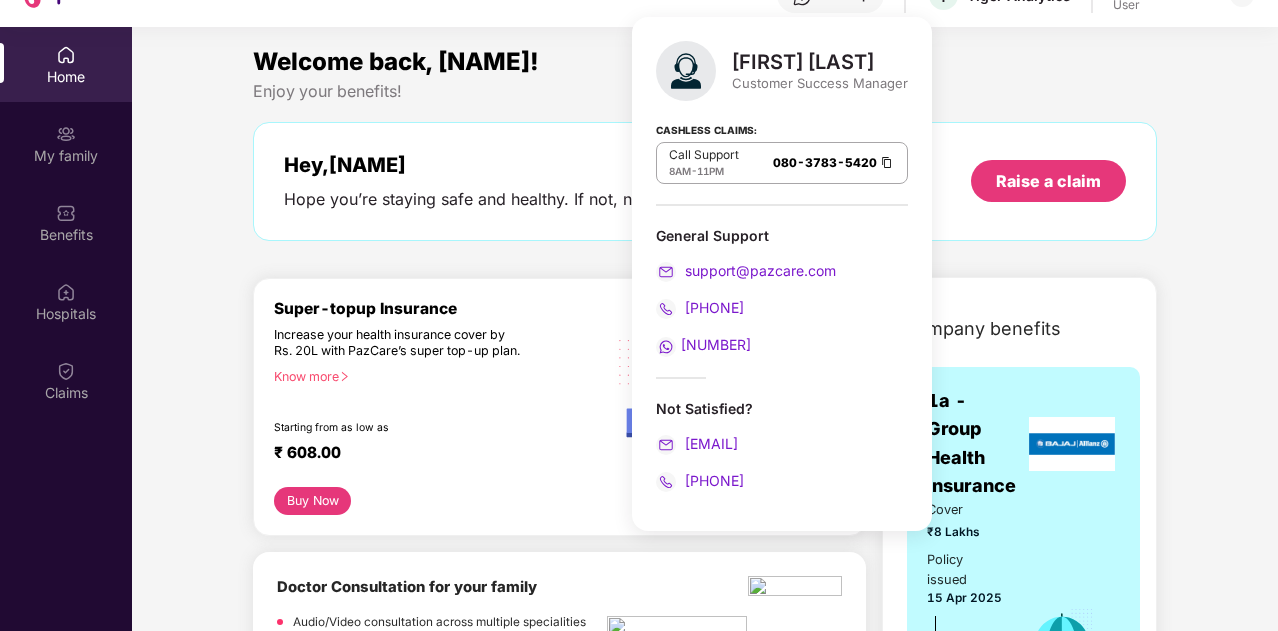 scroll, scrollTop: 112, scrollLeft: 0, axis: vertical 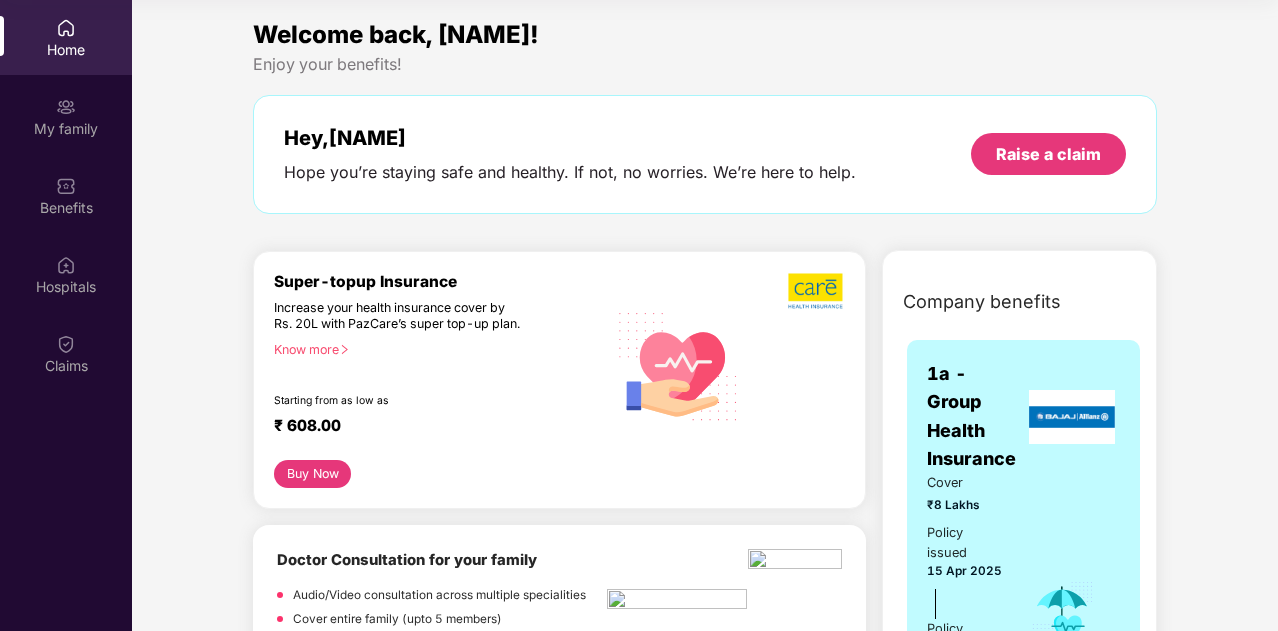 click on "Super-topup Insurance Increase your health insurance cover by Rs. 20L with PazCare’s super top-up plan. Know more  Starting from as low as ₹ 608.00" at bounding box center [440, 366] 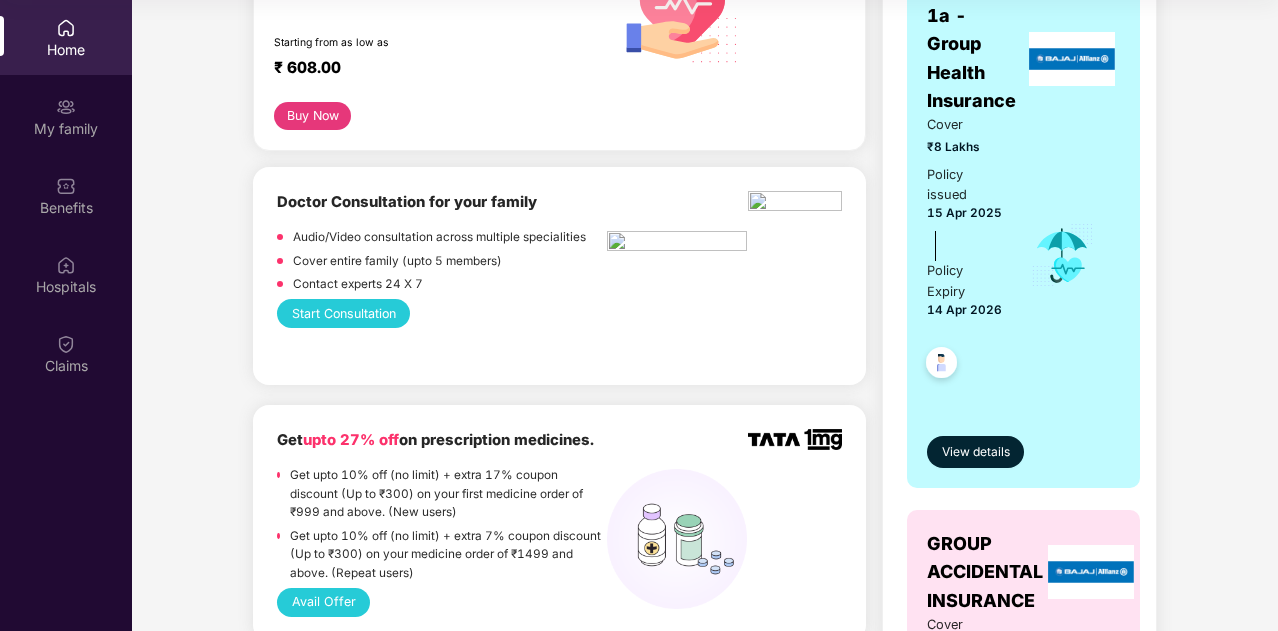 scroll, scrollTop: 0, scrollLeft: 0, axis: both 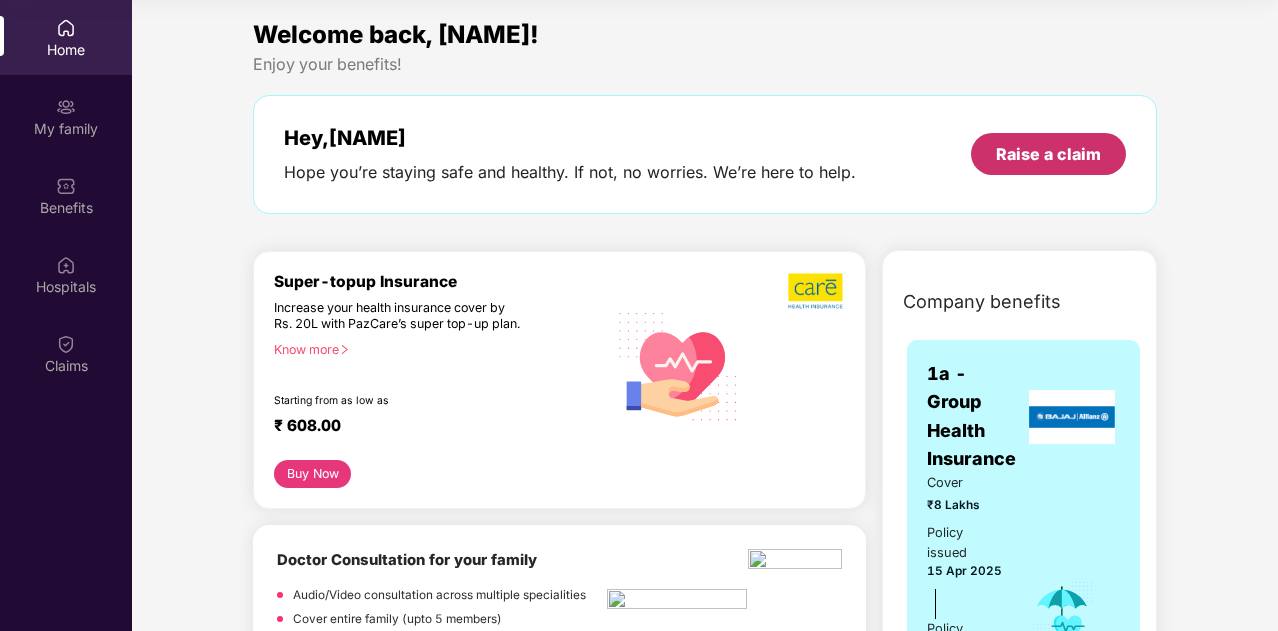 click on "Raise a claim" at bounding box center [1048, 154] 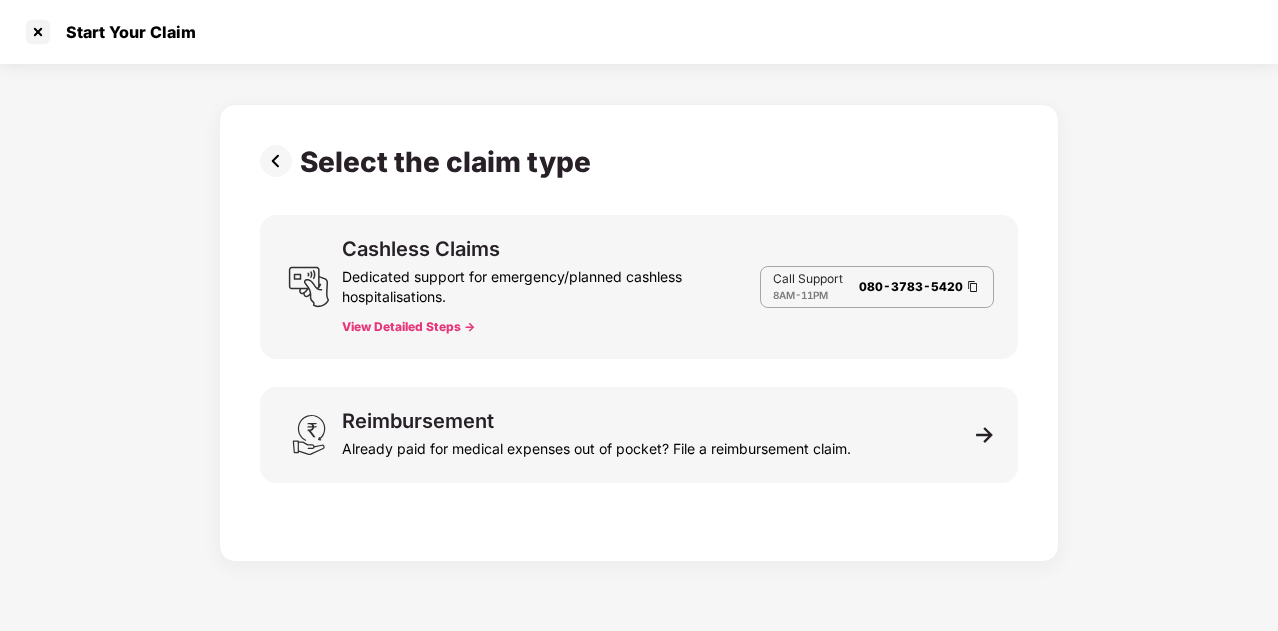 scroll, scrollTop: 48, scrollLeft: 0, axis: vertical 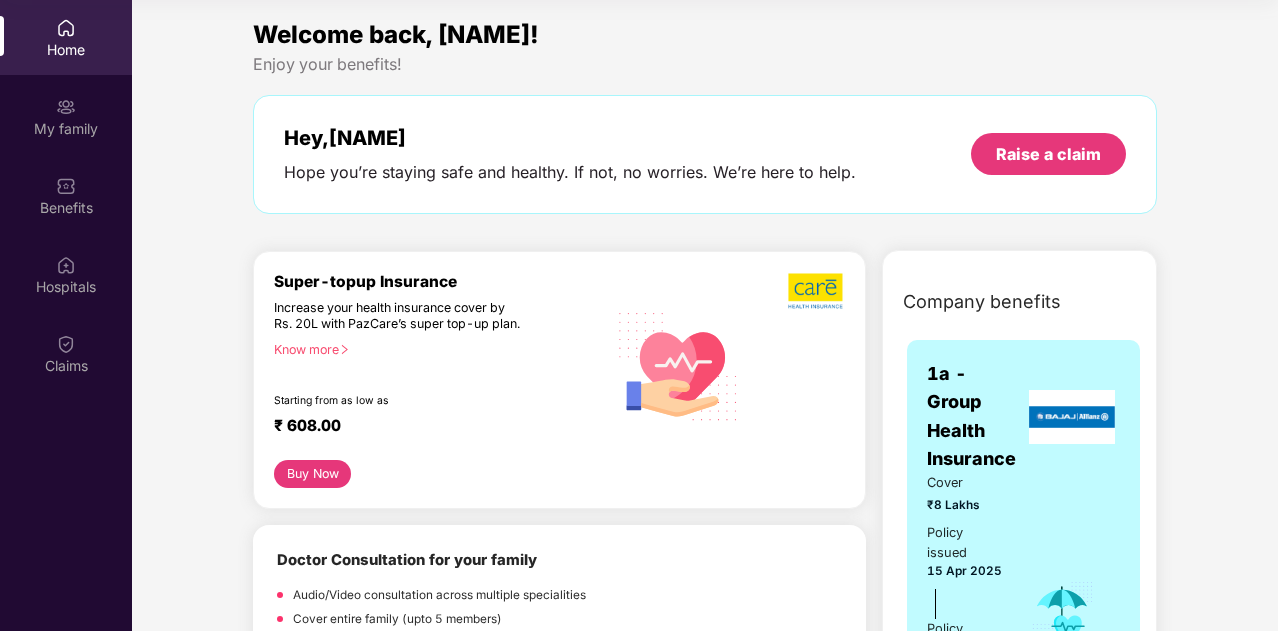 click at bounding box center [66, 28] 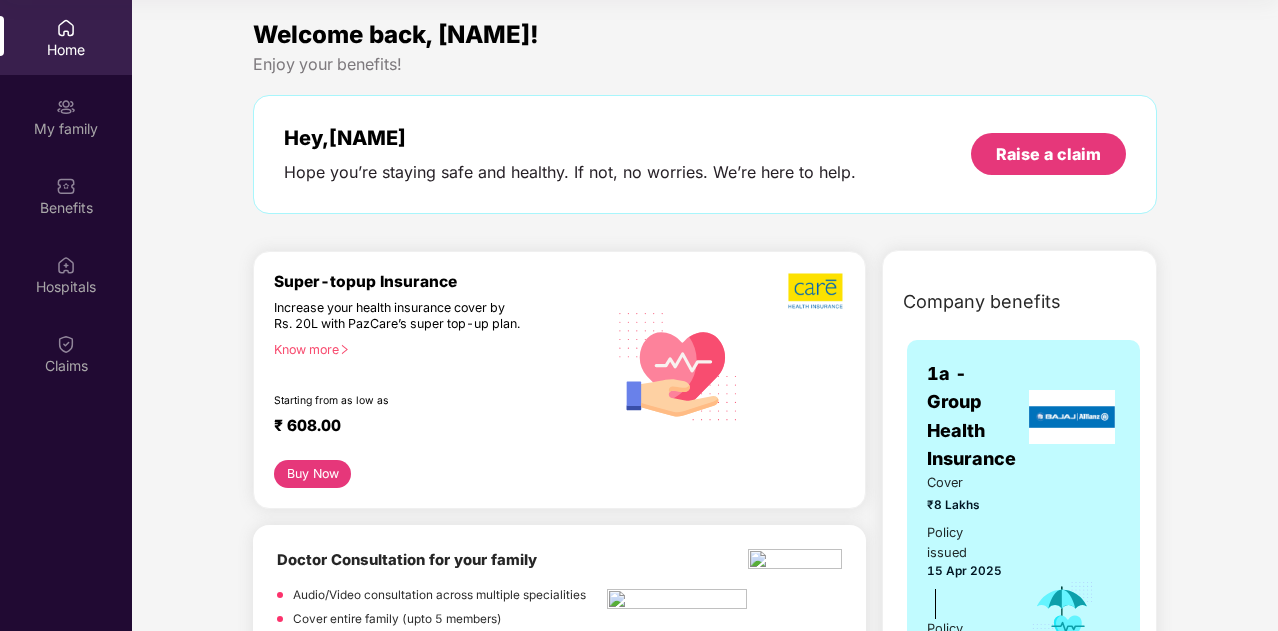 click at bounding box center [66, 28] 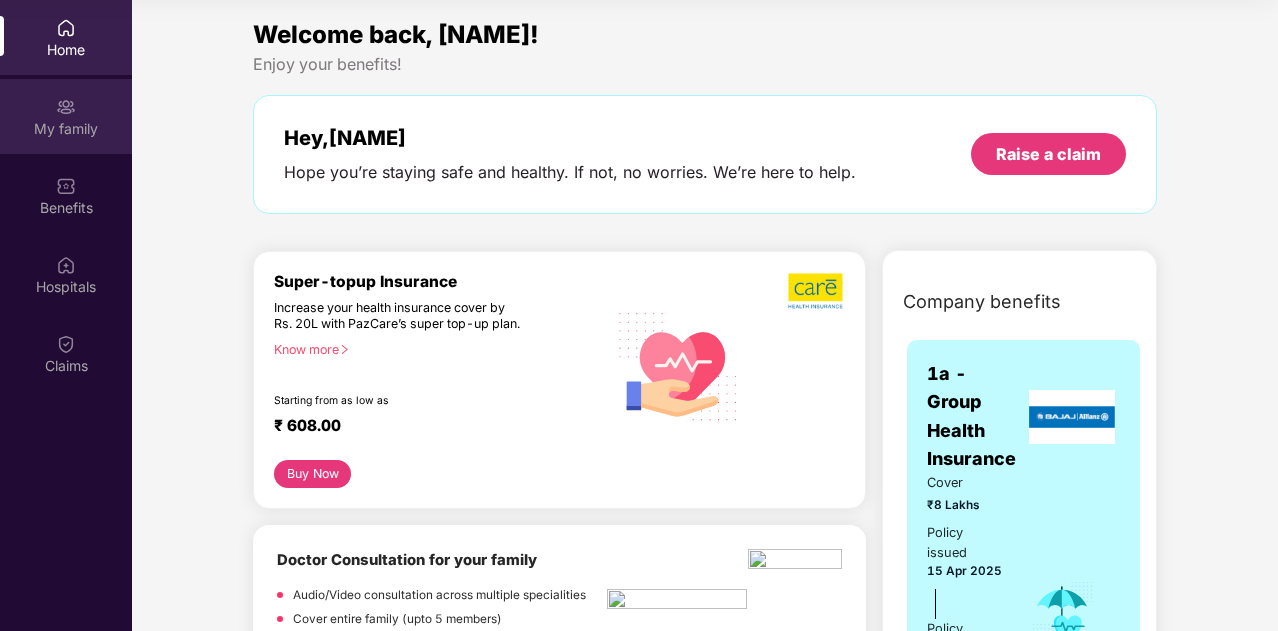 click on "My family" at bounding box center (66, 129) 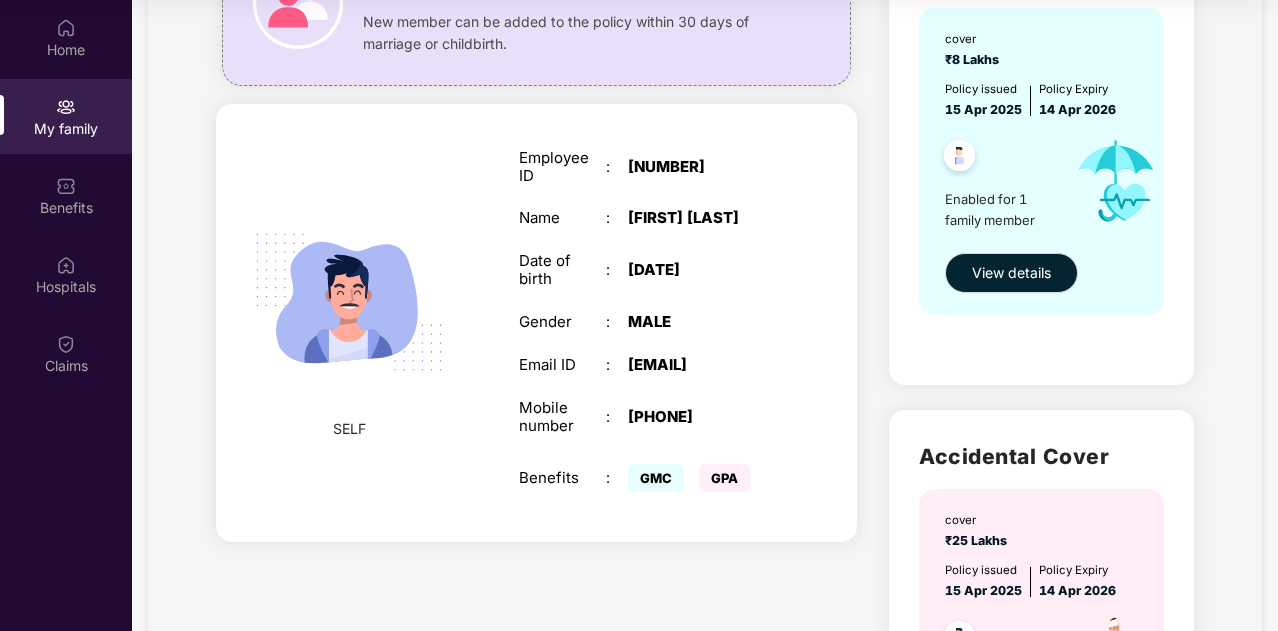 scroll, scrollTop: 211, scrollLeft: 0, axis: vertical 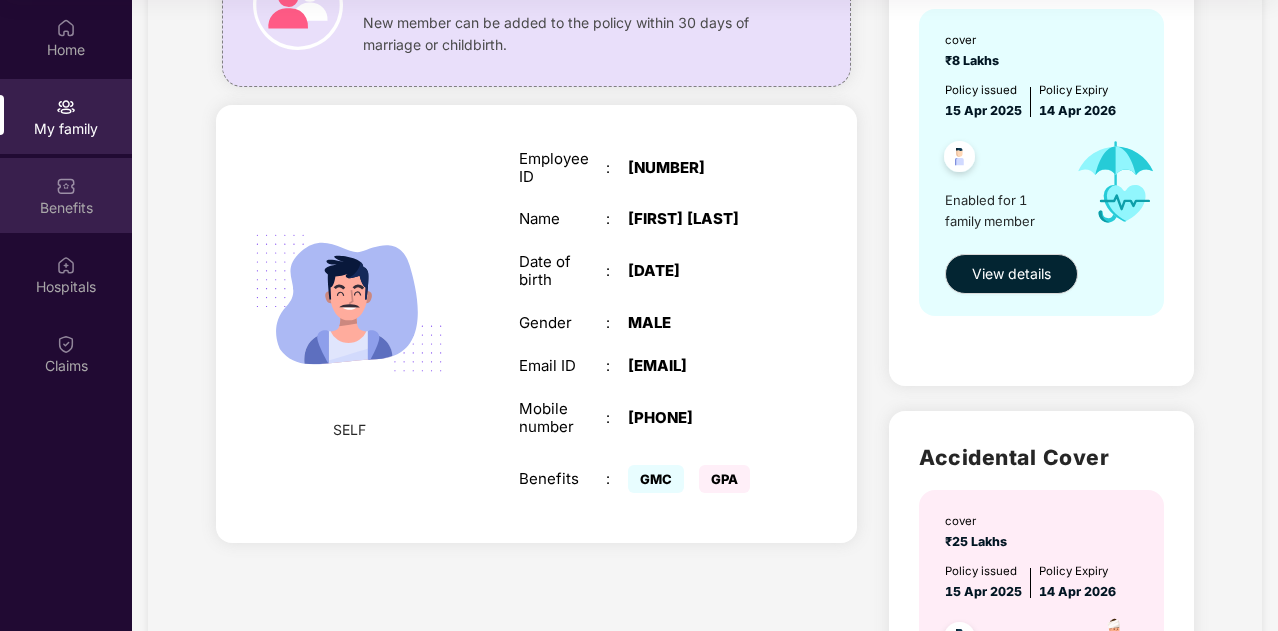 click at bounding box center [66, 184] 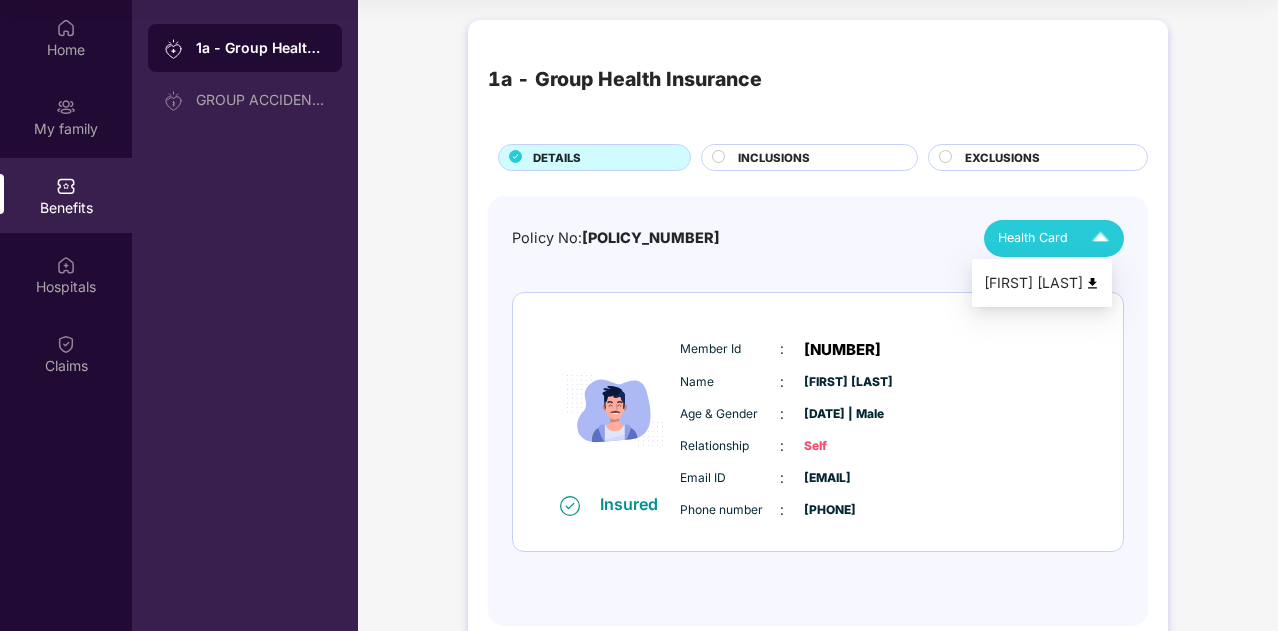 click on "Health Card" at bounding box center [1058, 238] 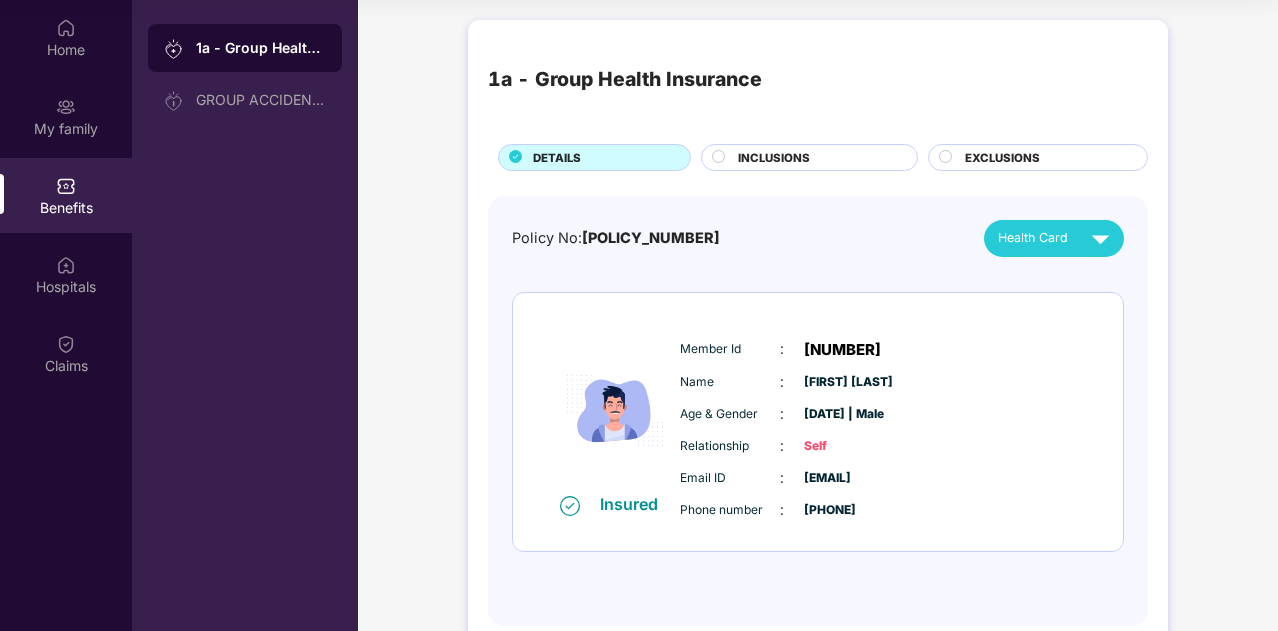 click on "Policy No:  OG-26-9906-8403-00000085 Health Card Insured Member Id : 4073731753 Name : Ravi Ranjan Kumar Age & Gender : 24 Feb 1998 | Male Relationship : Self Email ID : raviranjan.kumar@tigeranalytic... Phone number : +91 - 91133 74902" at bounding box center [818, 411] 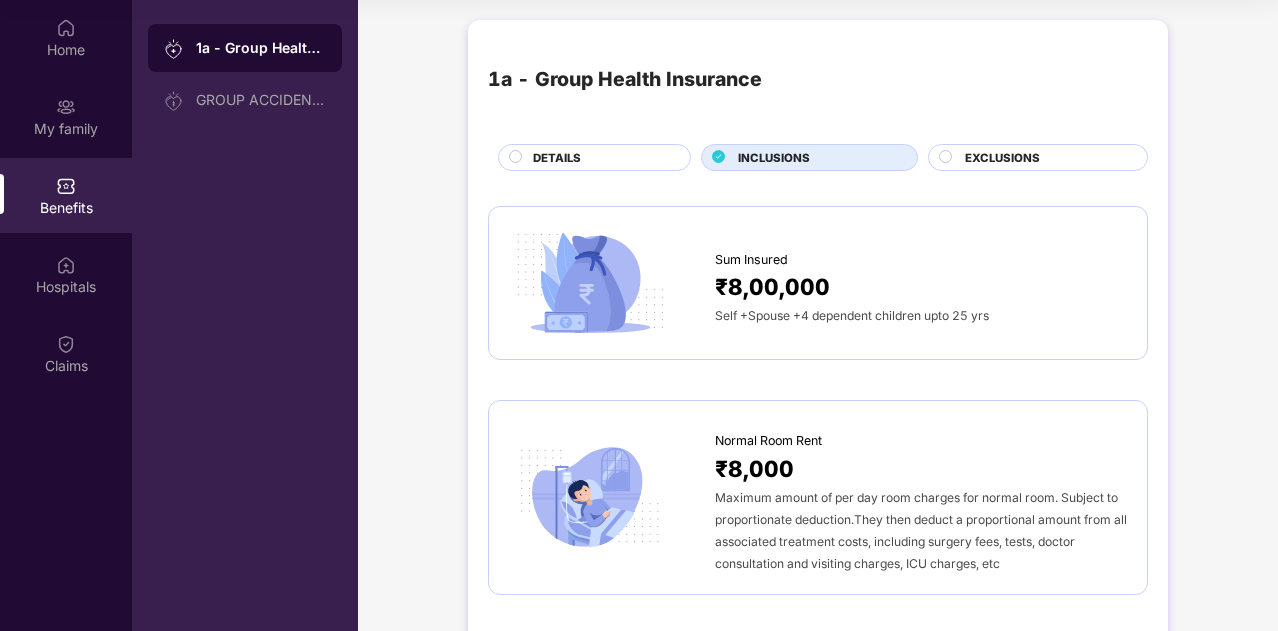 click on "INCLUSIONS" at bounding box center [817, 159] 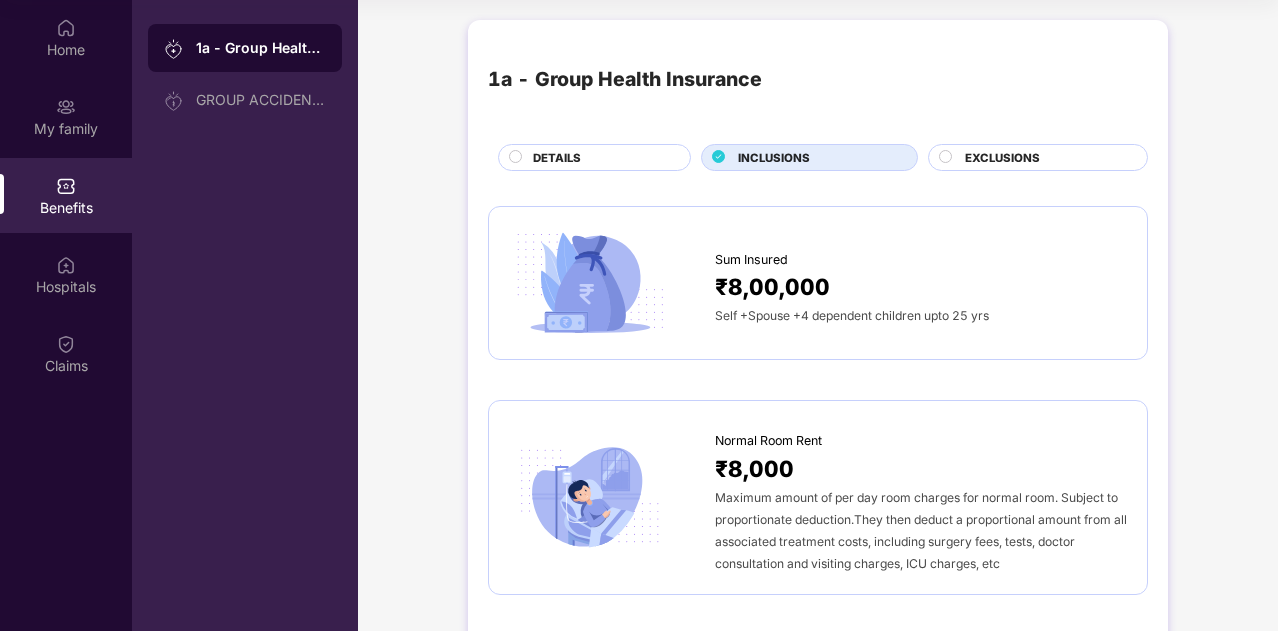 click on "EXCLUSIONS" at bounding box center [1046, 159] 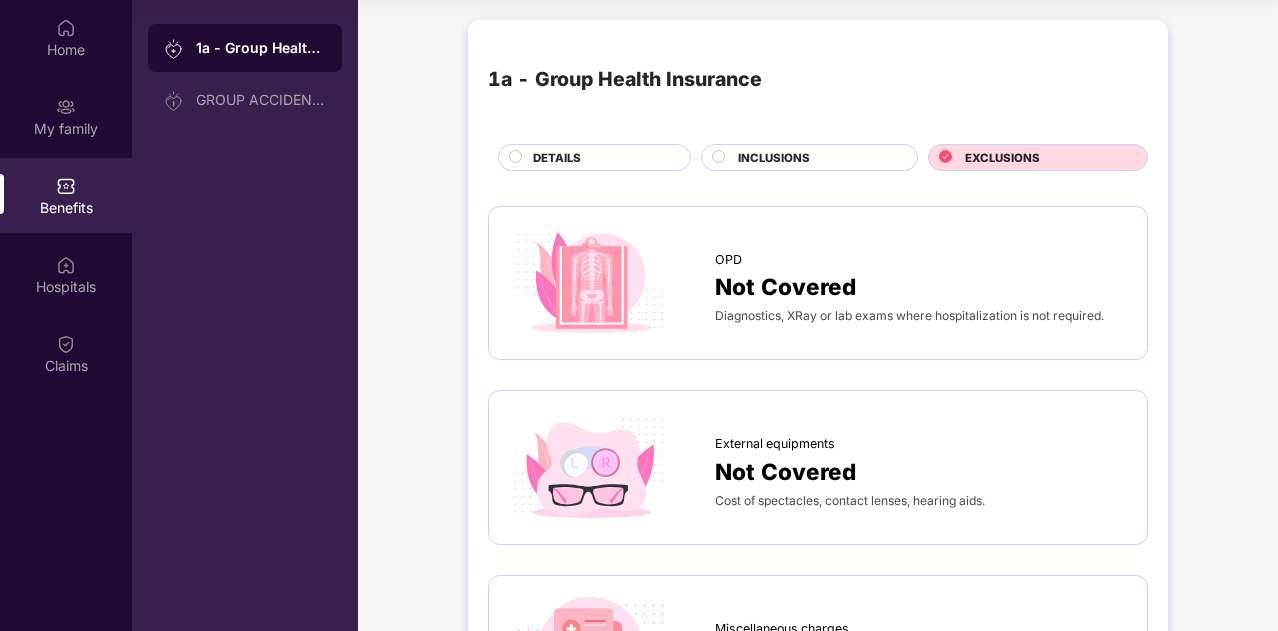 click on "EXCLUSIONS" at bounding box center [1046, 159] 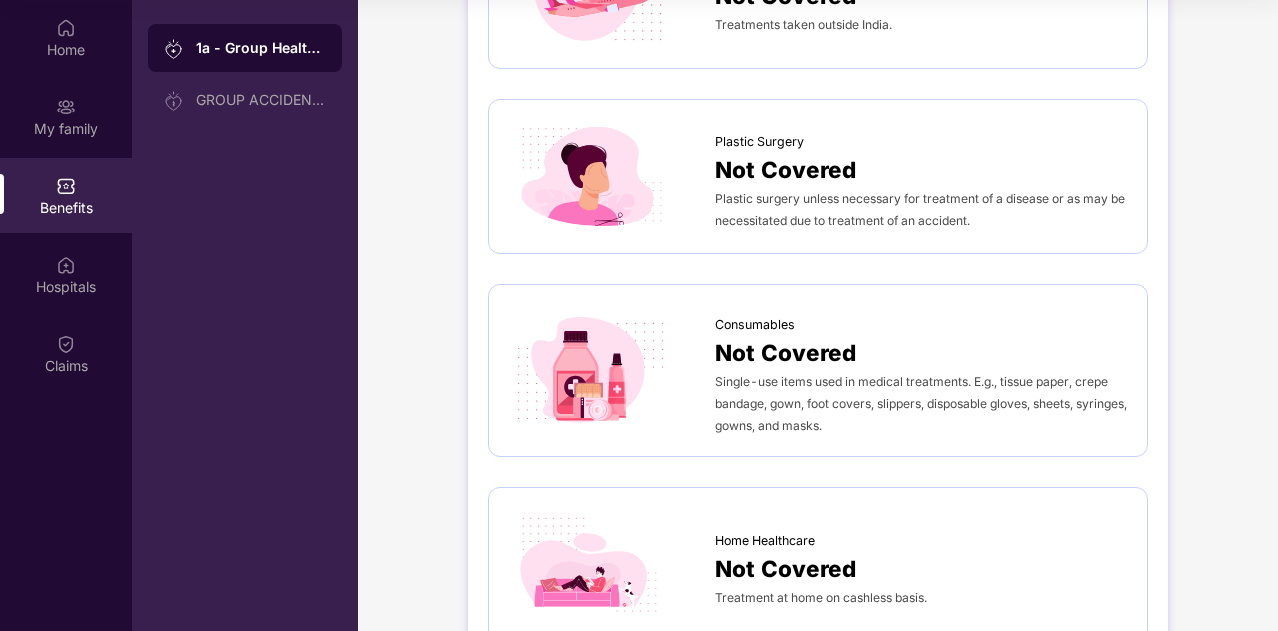scroll, scrollTop: 1114, scrollLeft: 0, axis: vertical 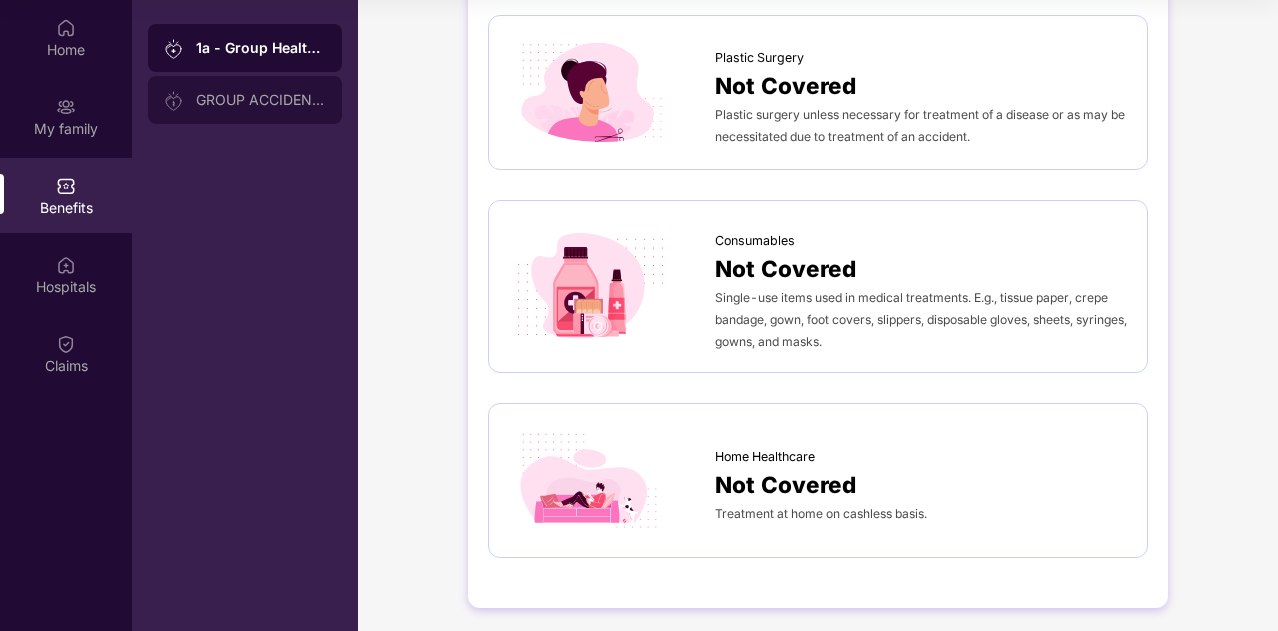 click on "GROUP ACCIDENTAL INSURANCE" at bounding box center (261, 100) 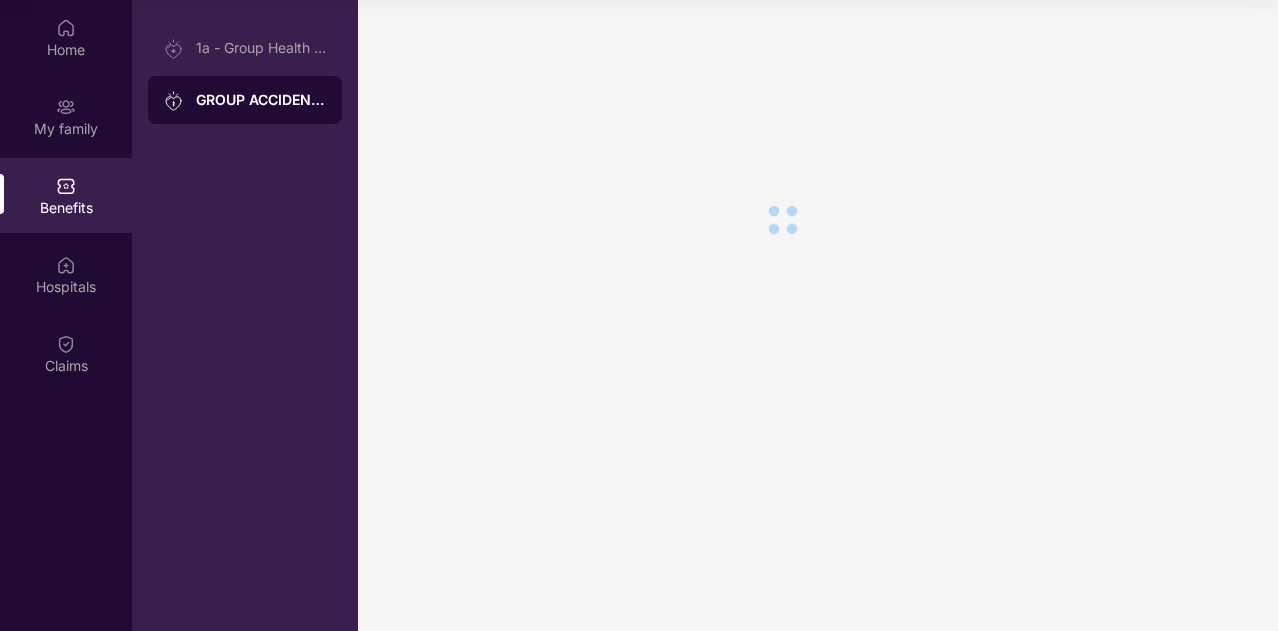 scroll, scrollTop: 0, scrollLeft: 0, axis: both 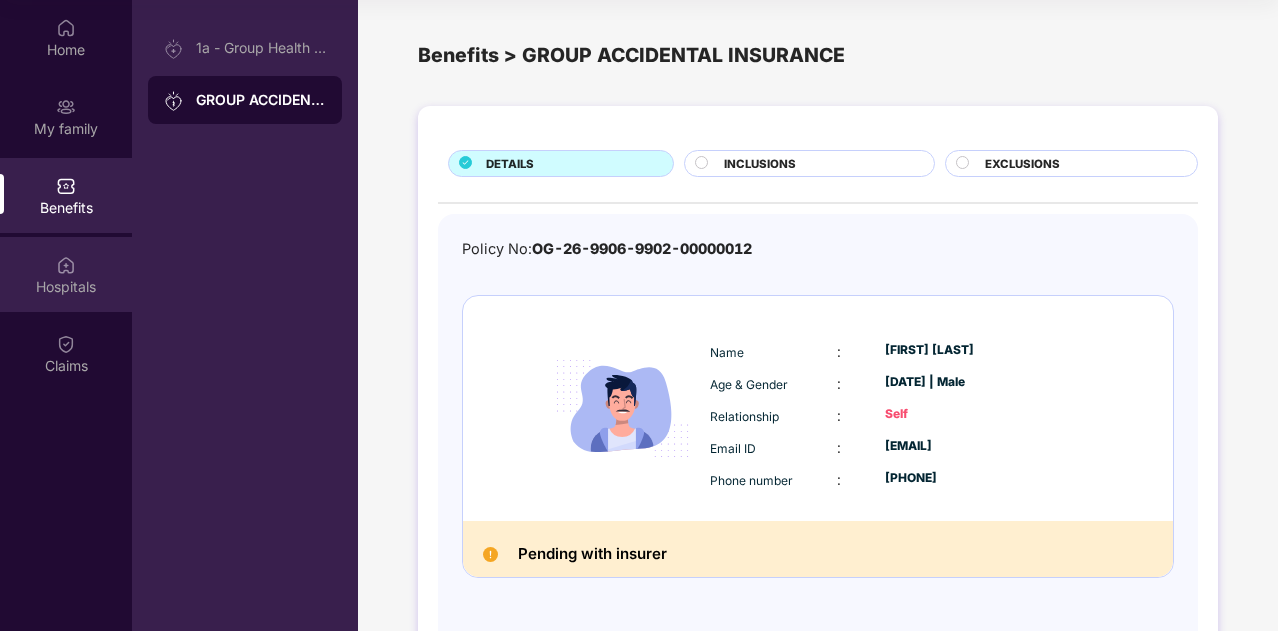 click on "Hospitals" at bounding box center (66, 274) 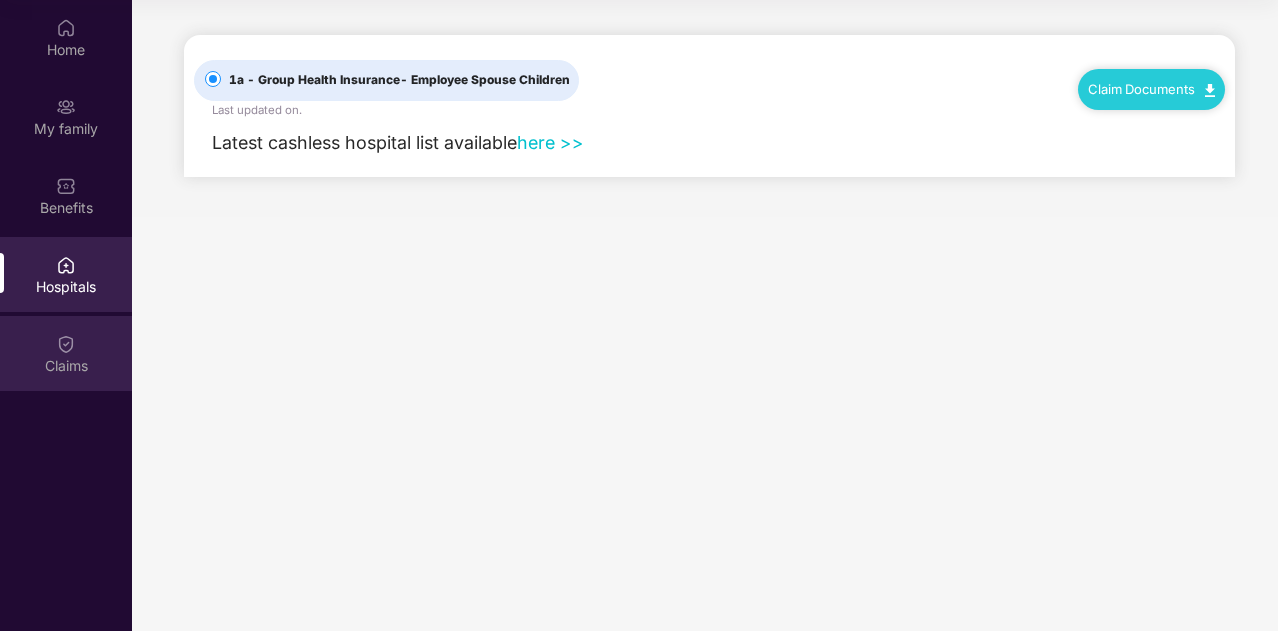 click on "Claims" at bounding box center (66, 366) 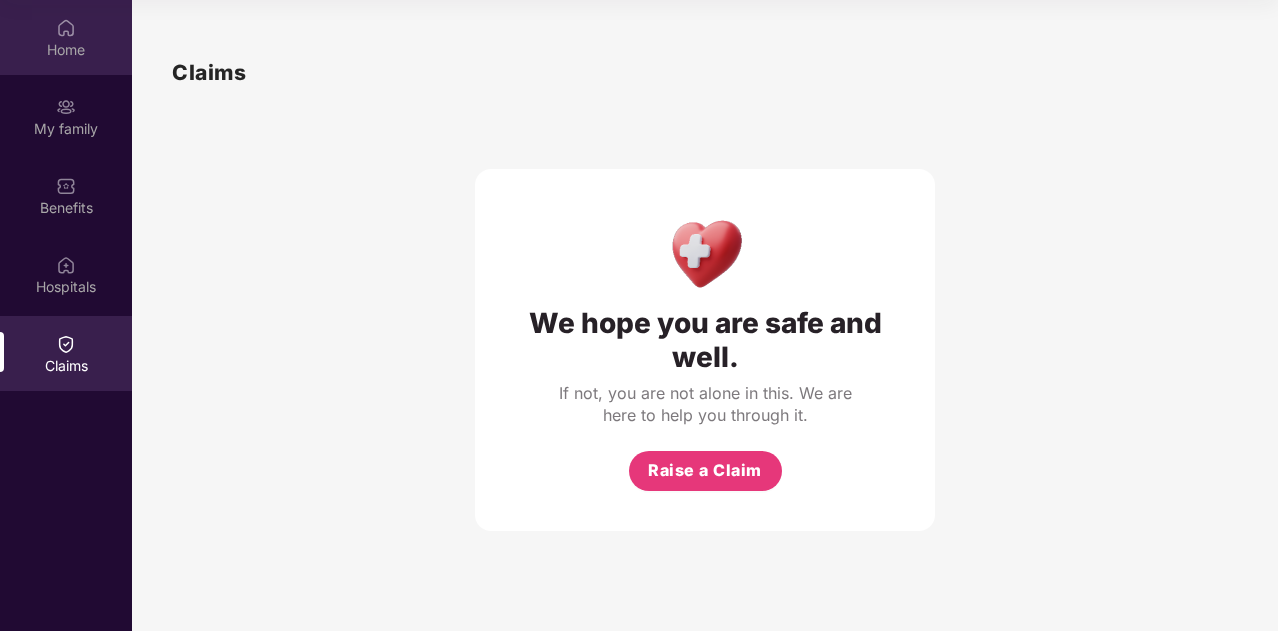 click on "Home" at bounding box center (66, 37) 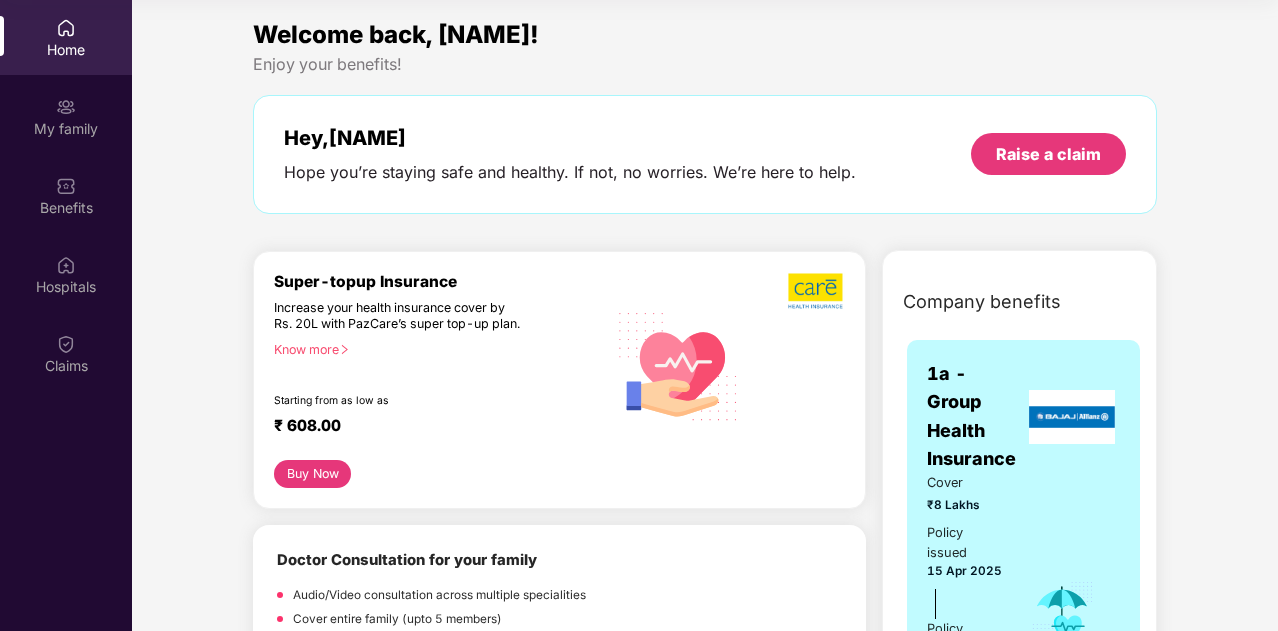 scroll, scrollTop: 0, scrollLeft: 0, axis: both 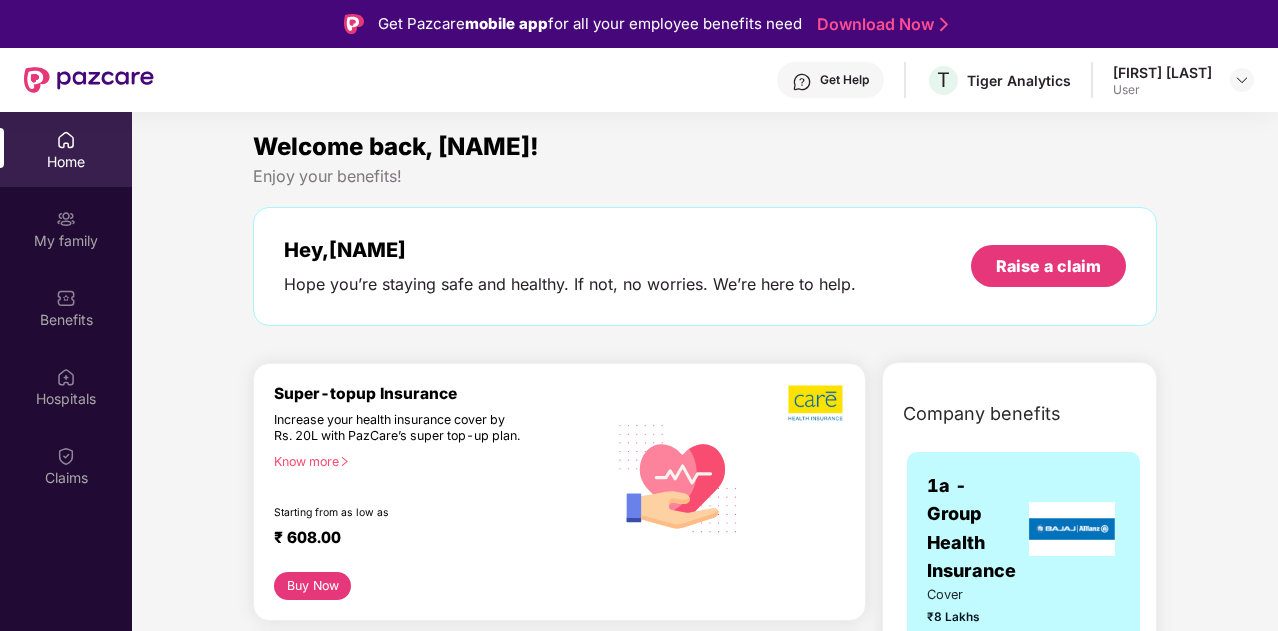 click at bounding box center (1242, 80) 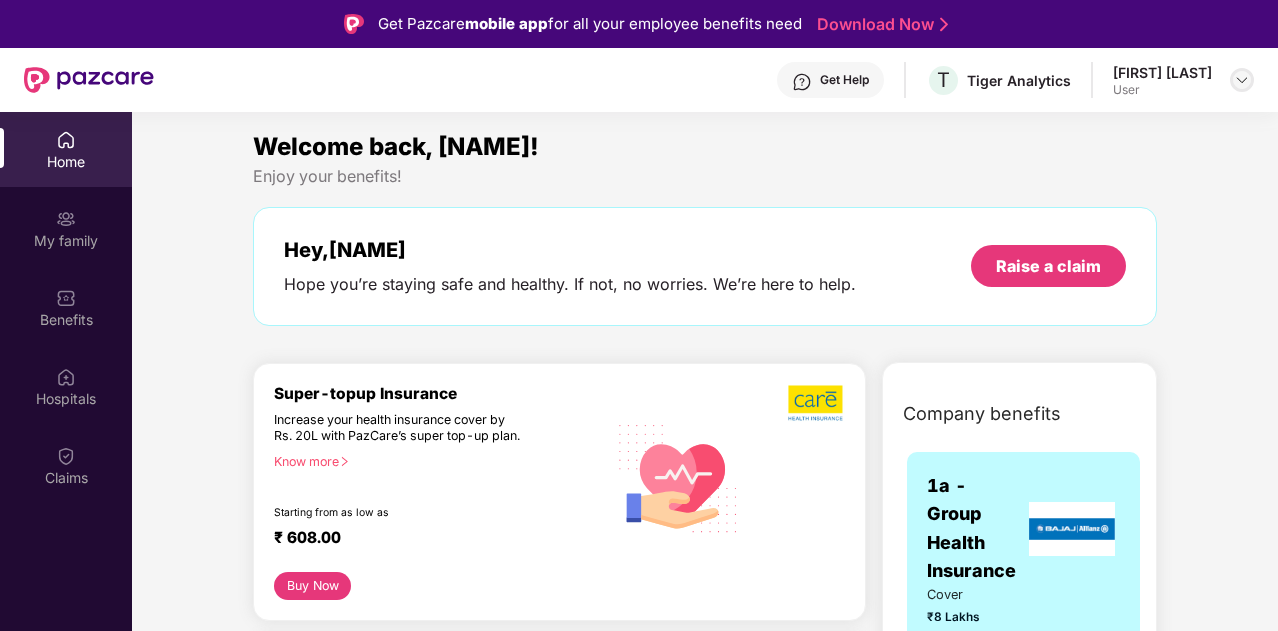 click at bounding box center (1242, 80) 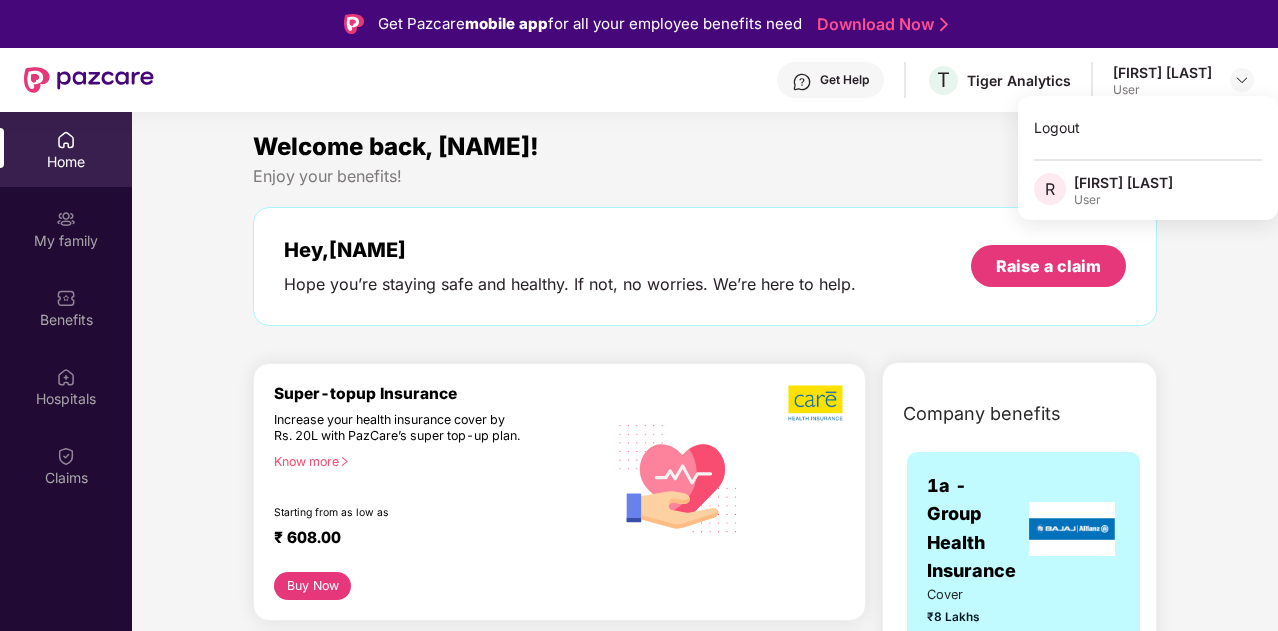 click on "Hey,  Ravi Hope you’re staying safe and healthy. If not, no worries. We’re here to help." at bounding box center [570, 266] 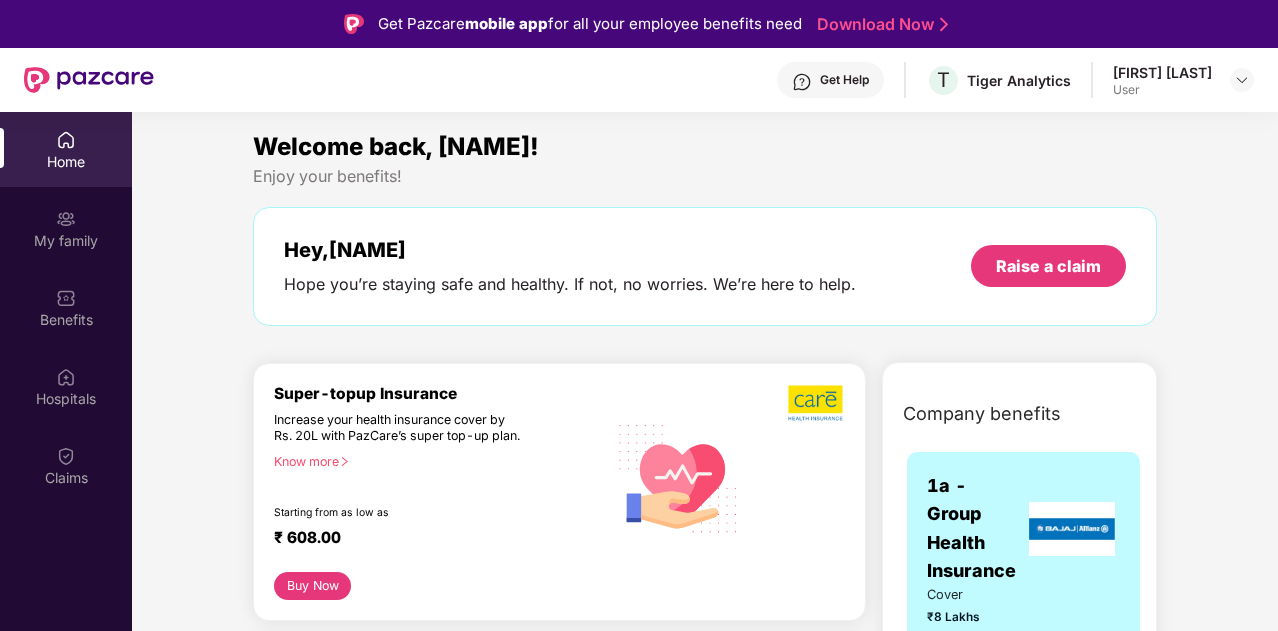 click on "Download Now" at bounding box center [879, 24] 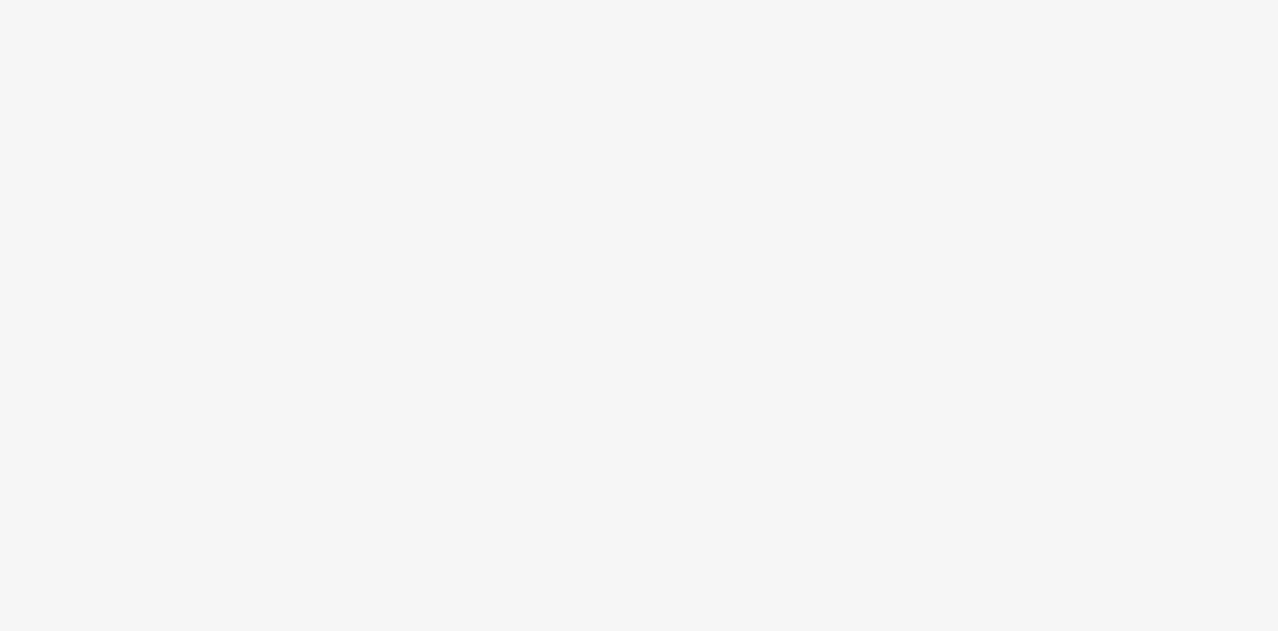 scroll, scrollTop: 0, scrollLeft: 0, axis: both 